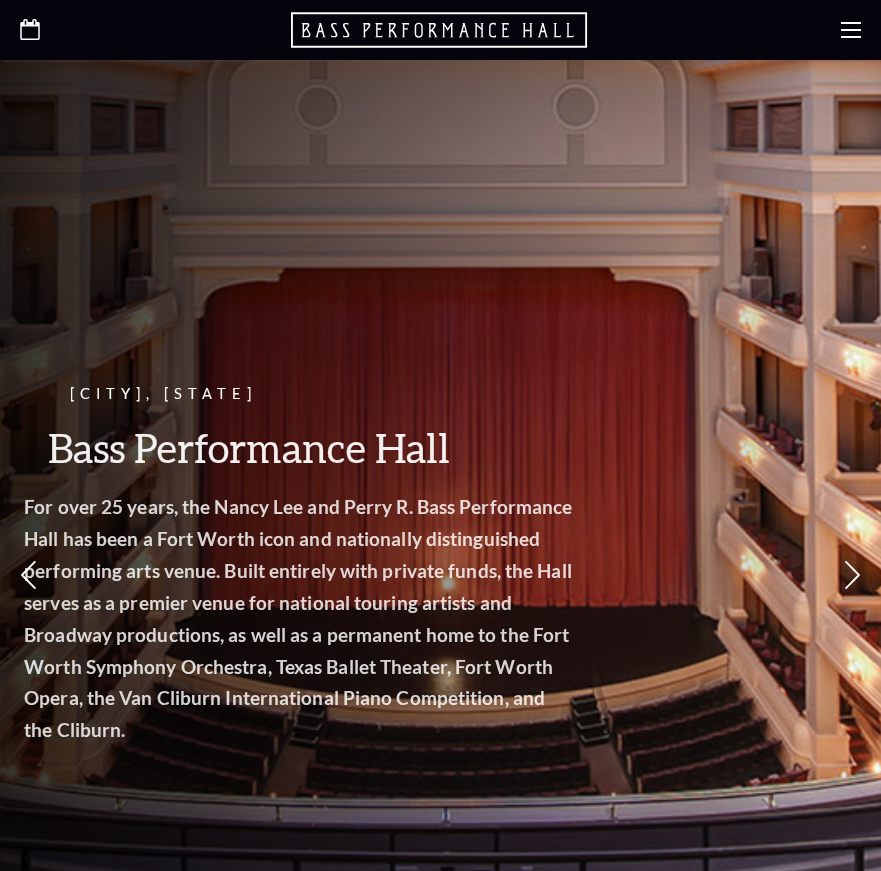 scroll, scrollTop: 0, scrollLeft: 0, axis: both 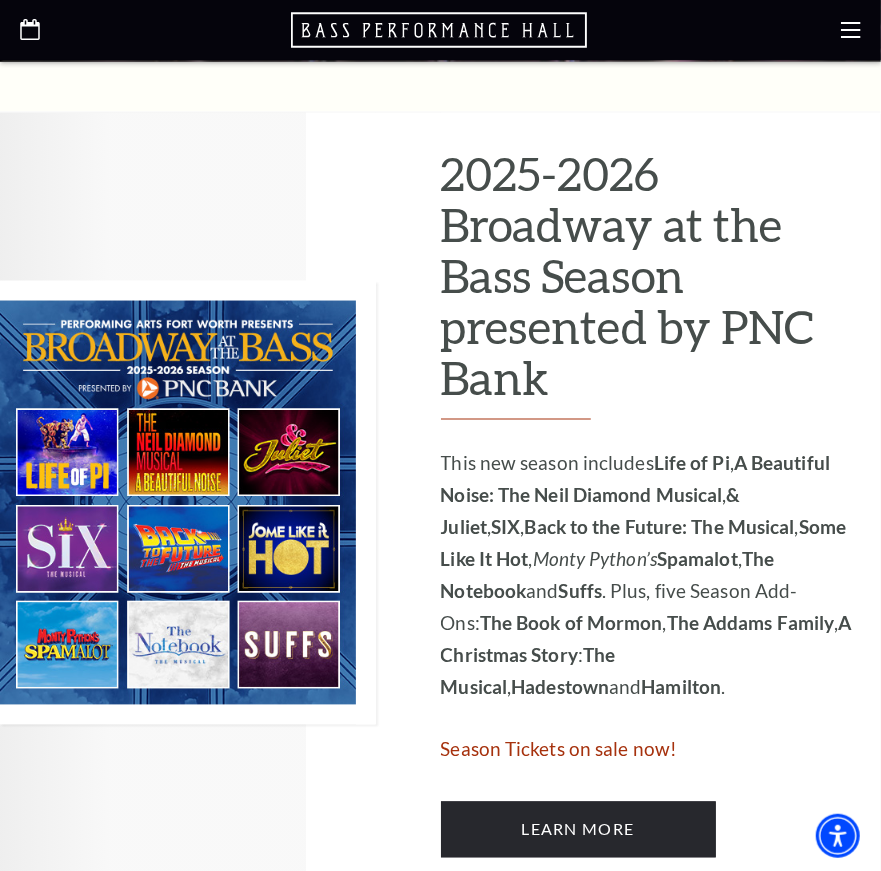 click at bounding box center (188, 503) 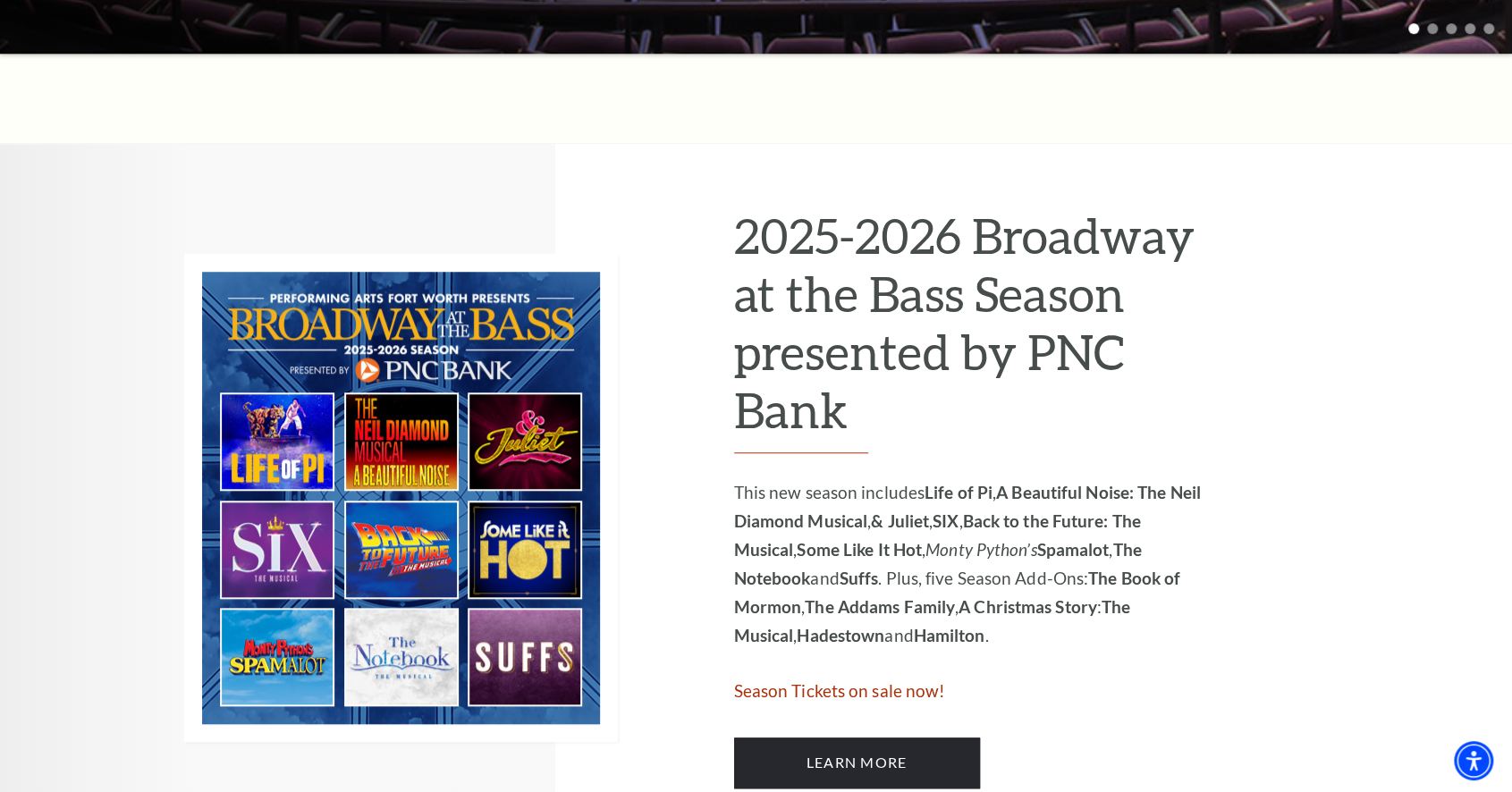 scroll, scrollTop: 805, scrollLeft: 0, axis: vertical 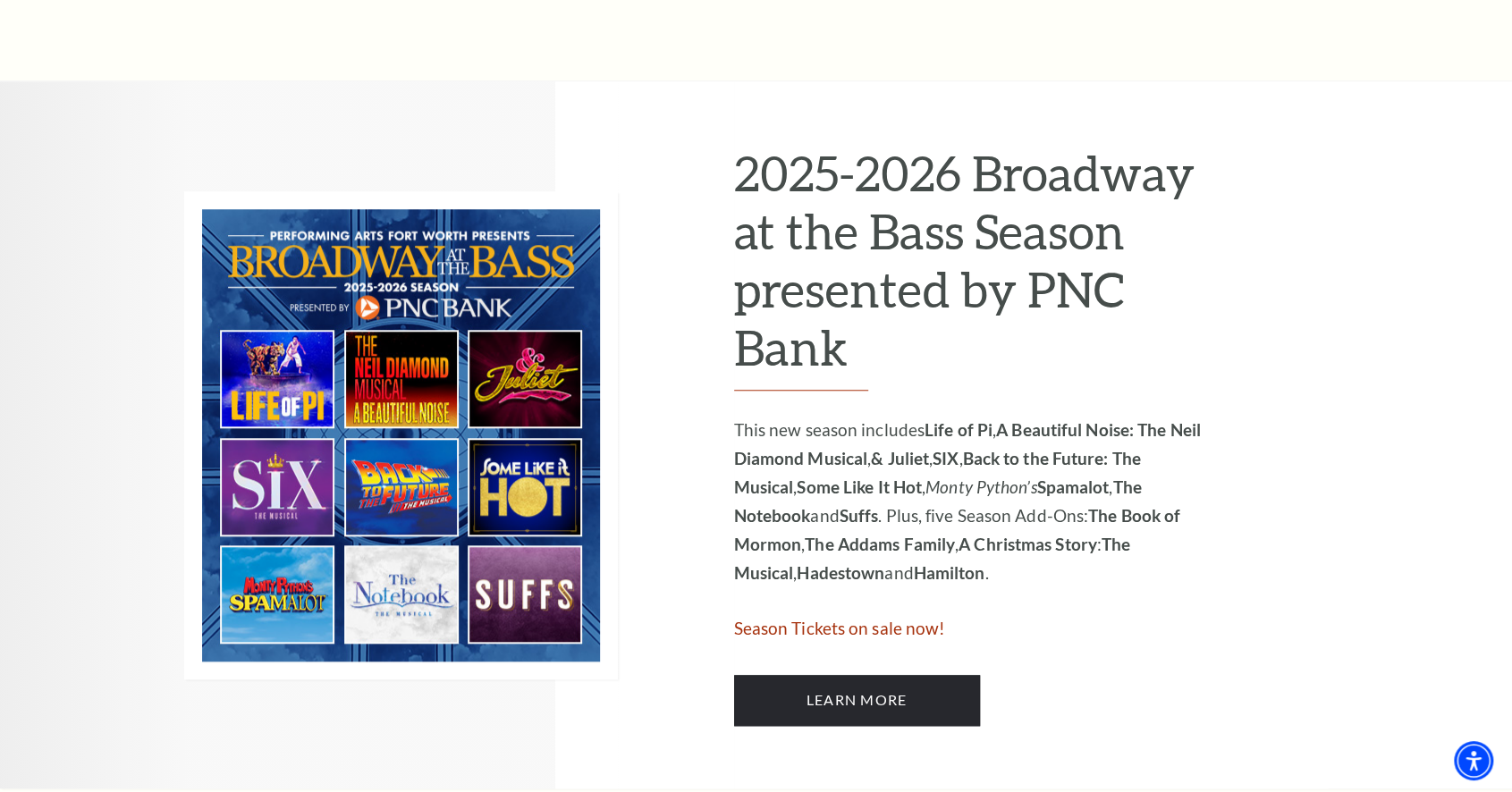 click at bounding box center (401, 435) 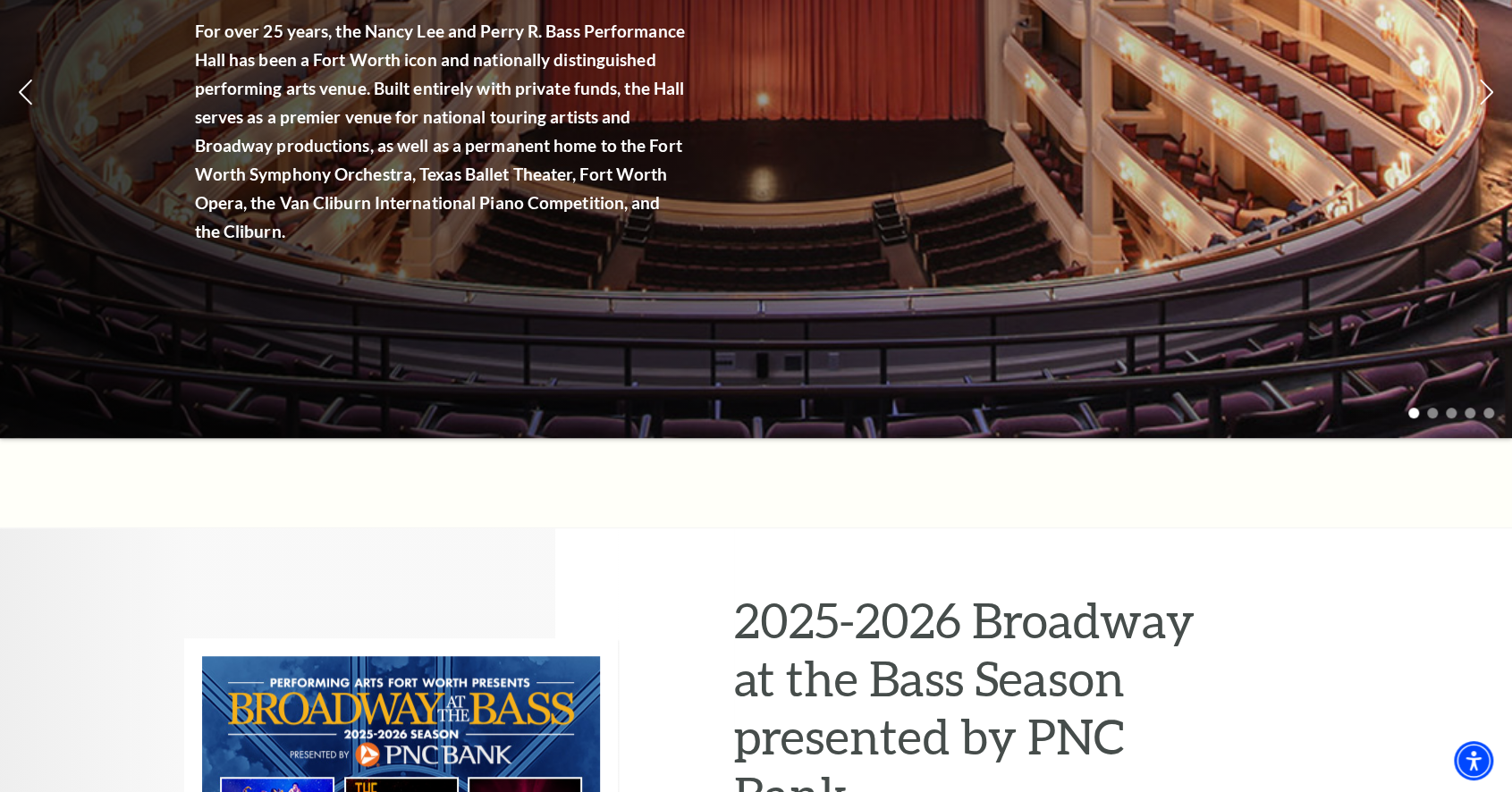 scroll, scrollTop: 0, scrollLeft: 0, axis: both 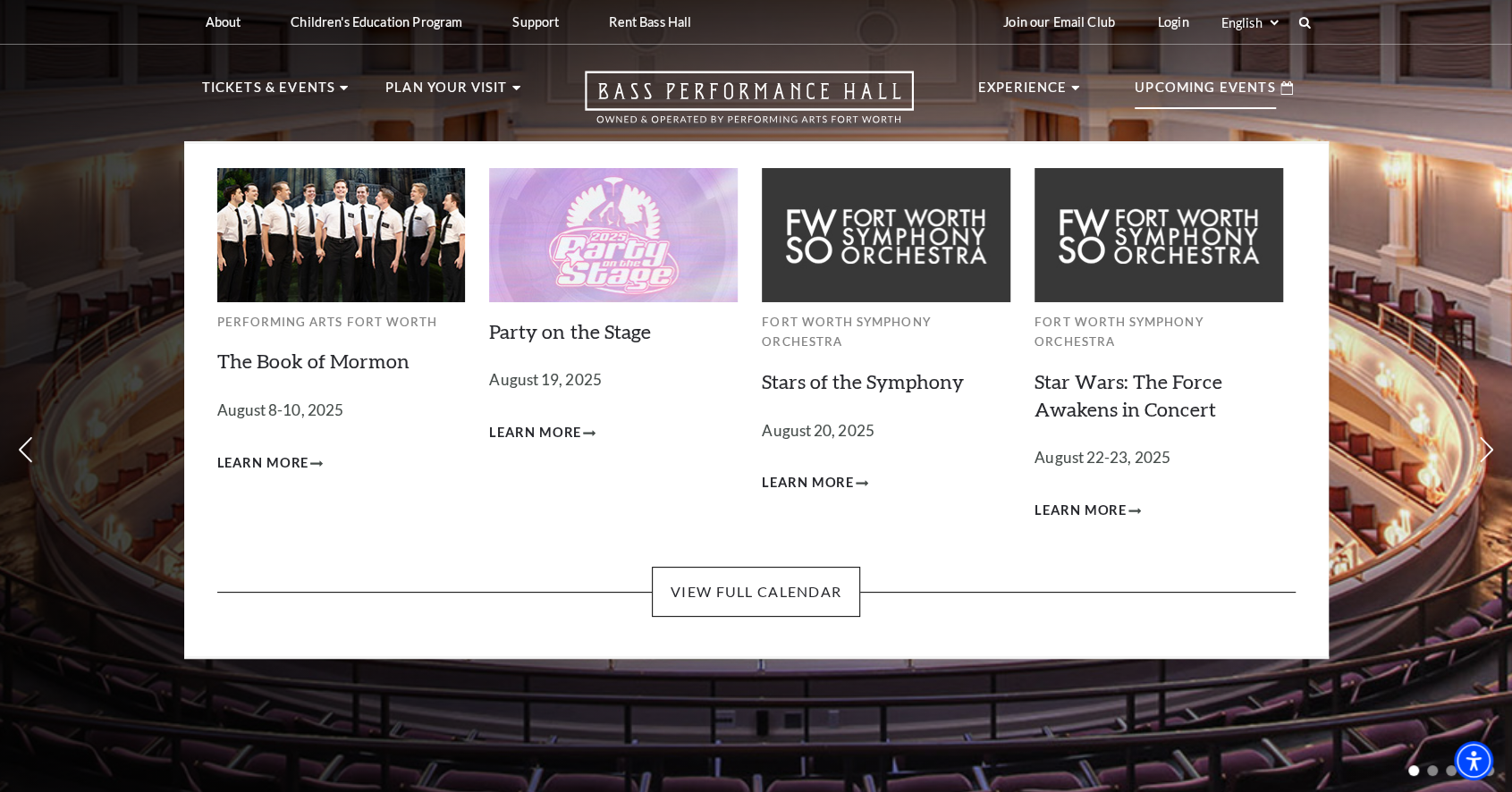 click on "Upcoming Events" at bounding box center [1205, 93] 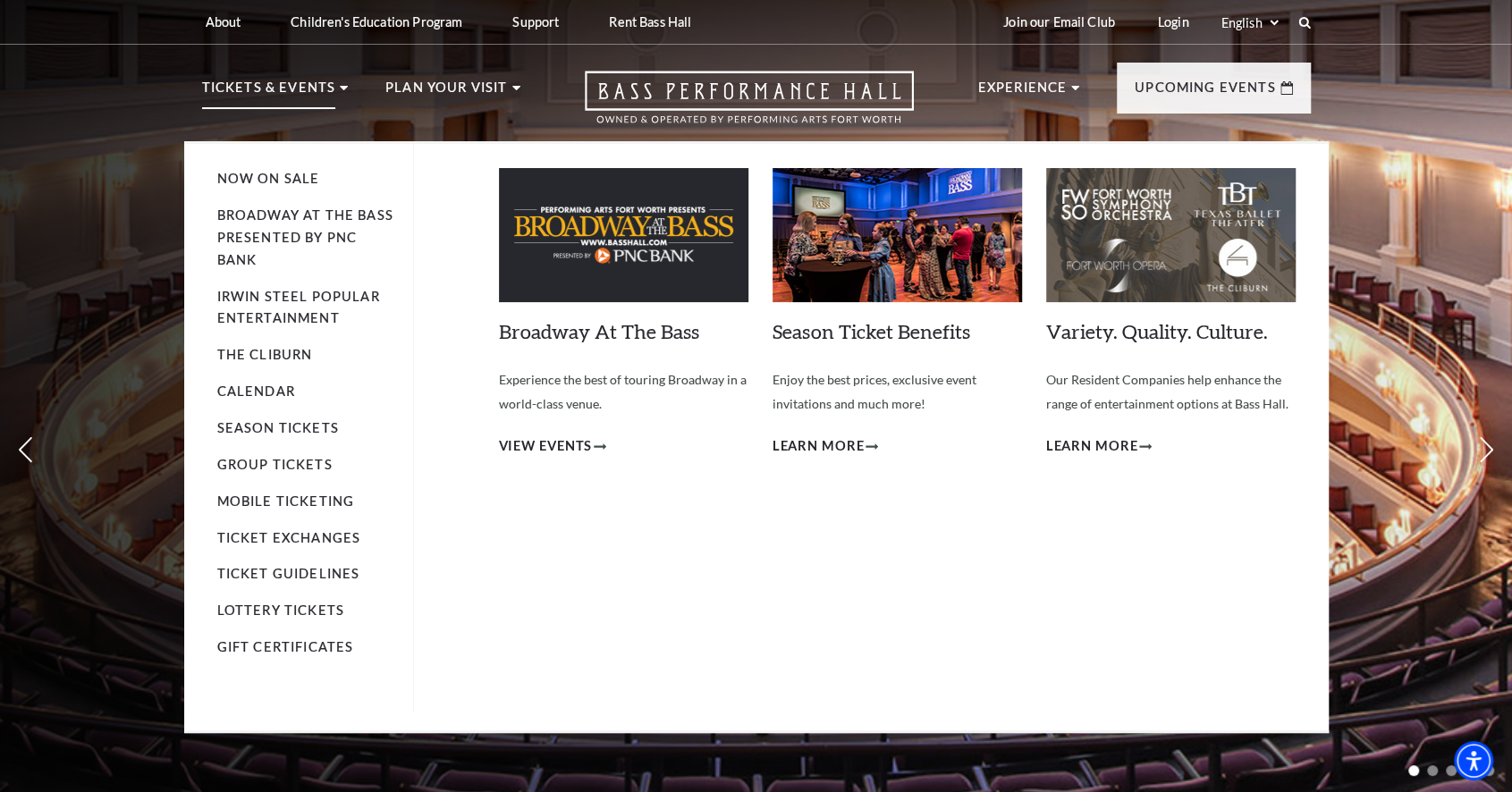 click on "Tickets & Events" at bounding box center (269, 93) 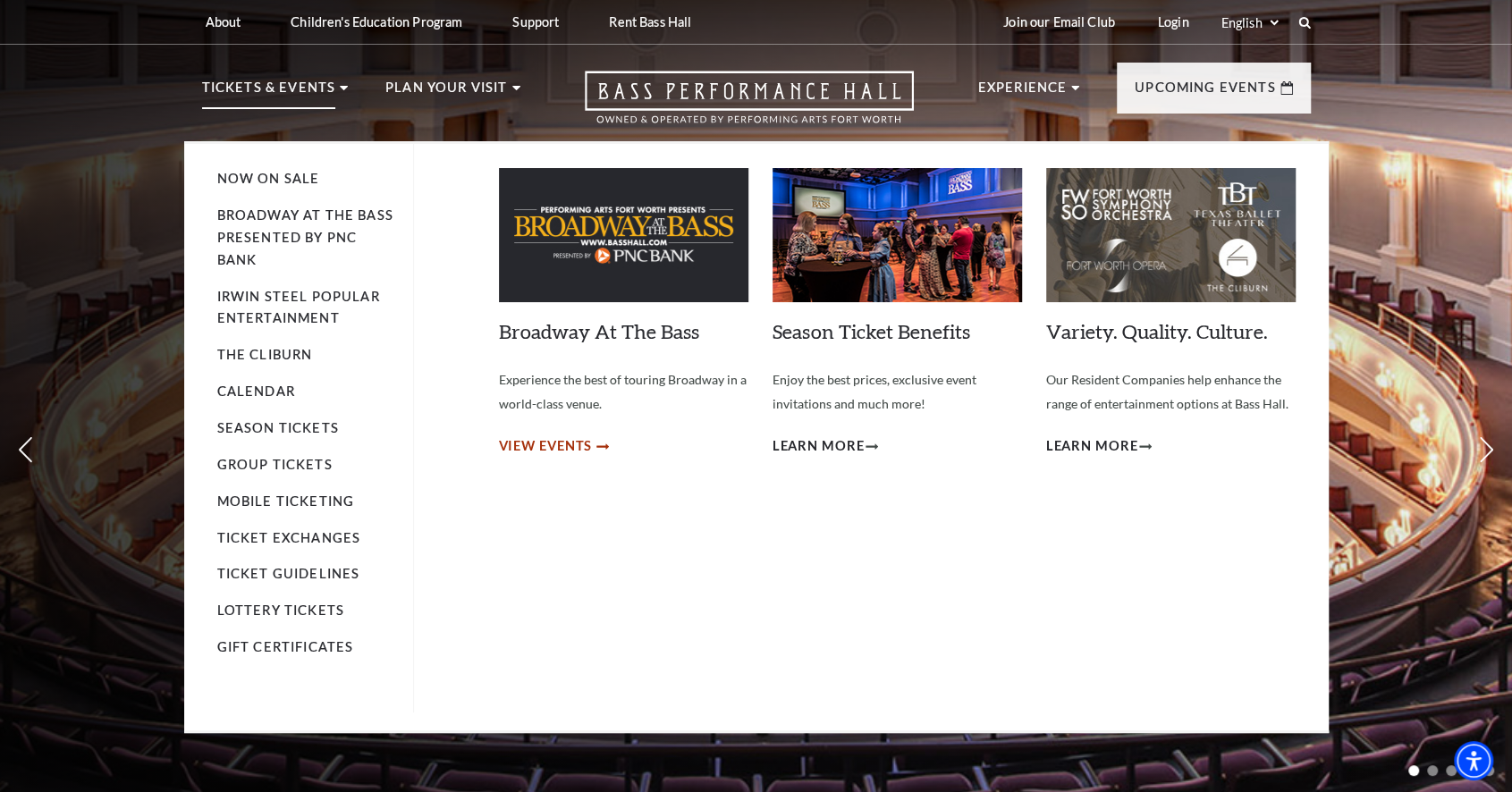 click on "View Events" at bounding box center (545, 446) 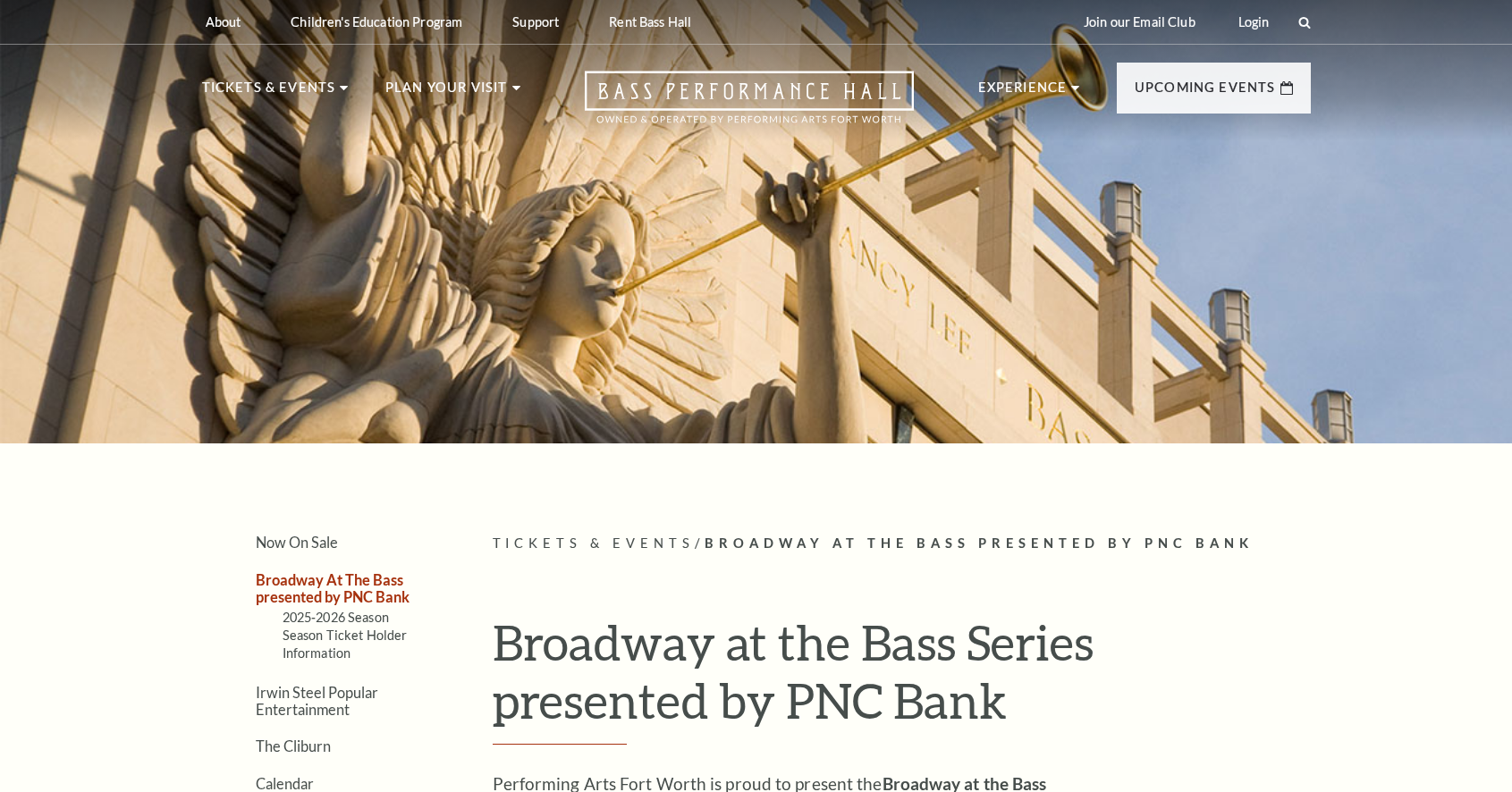 scroll, scrollTop: 0, scrollLeft: 0, axis: both 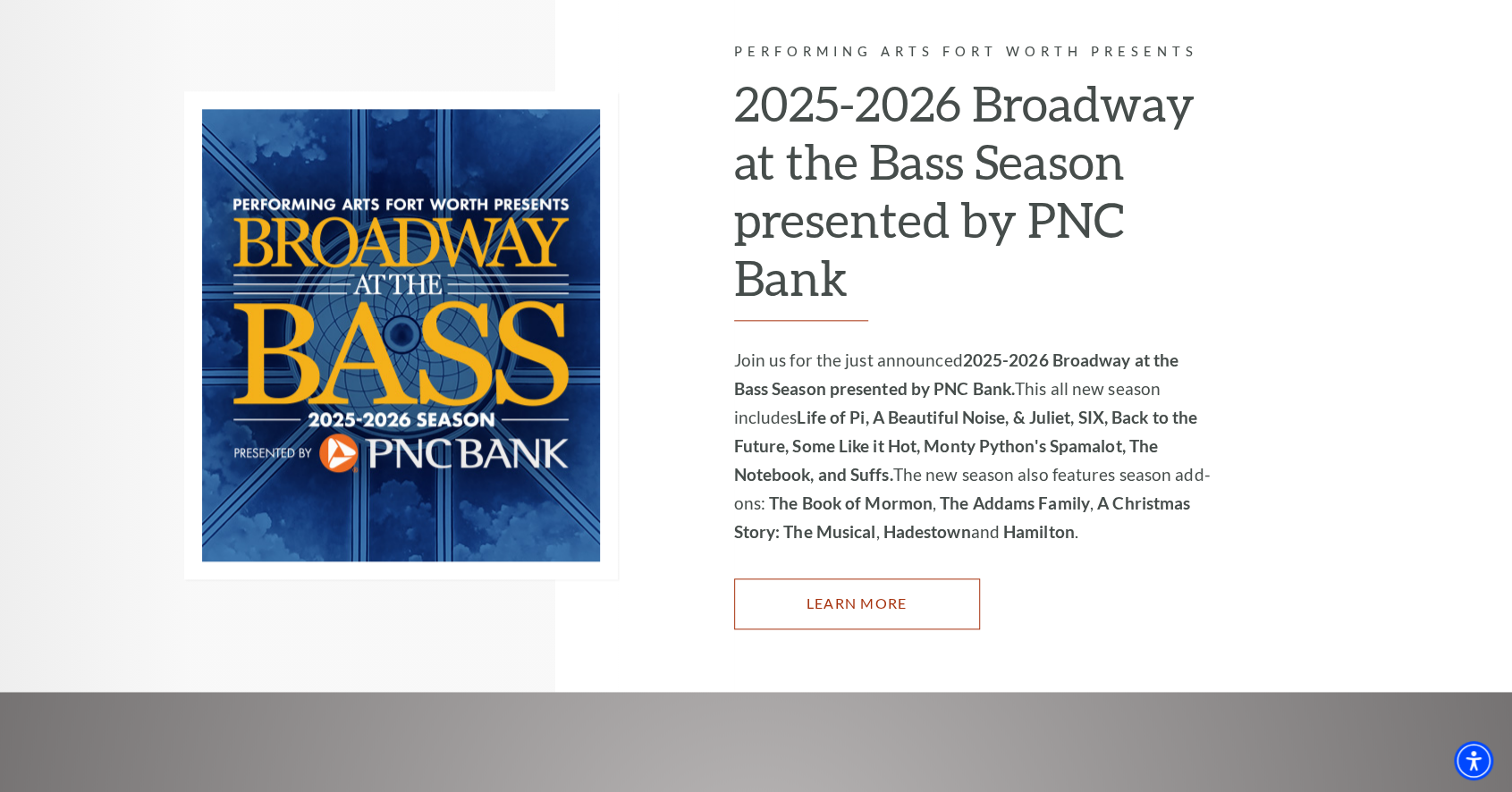 click on "Learn More" at bounding box center [857, 603] 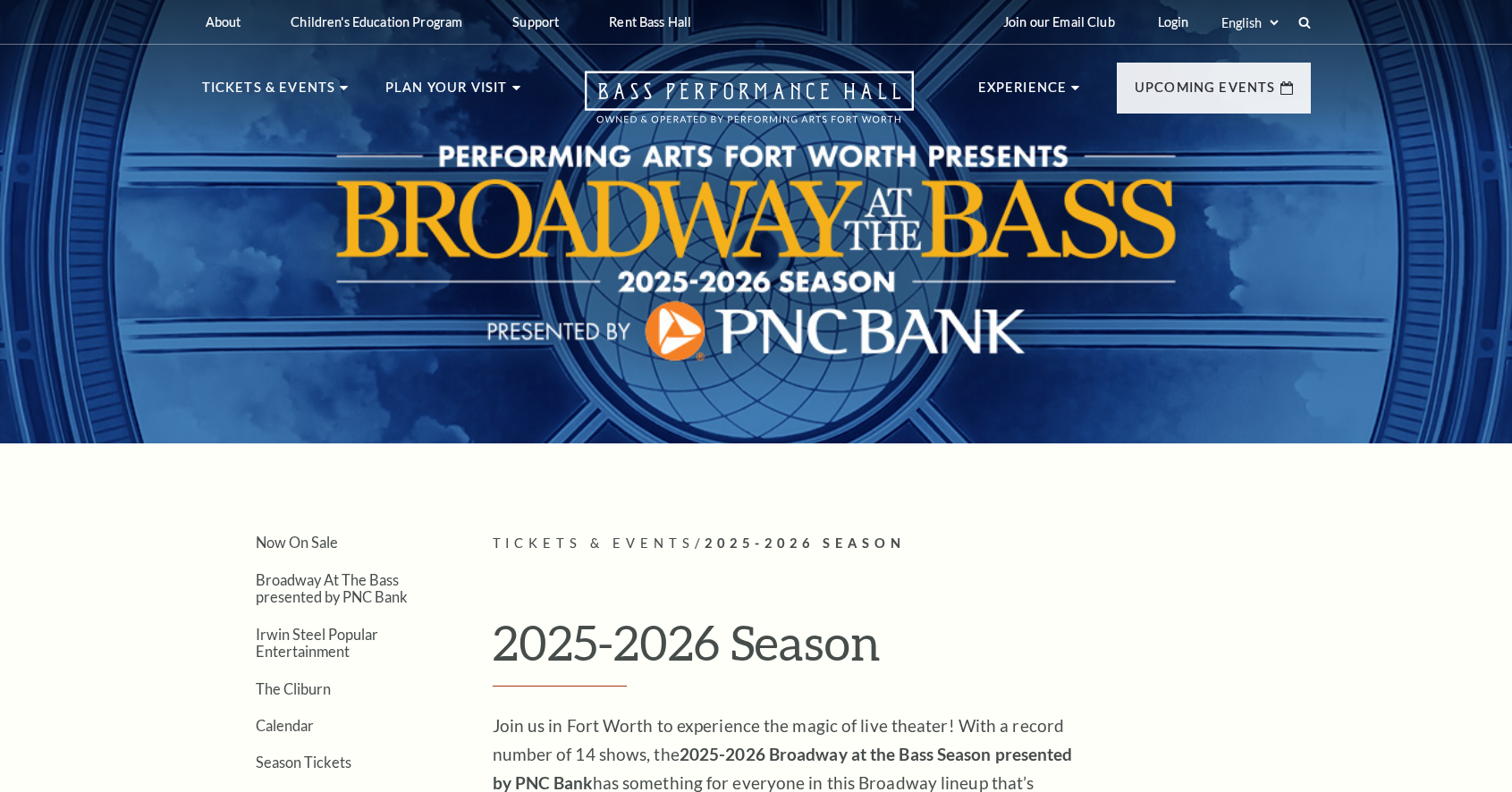 scroll, scrollTop: 0, scrollLeft: 0, axis: both 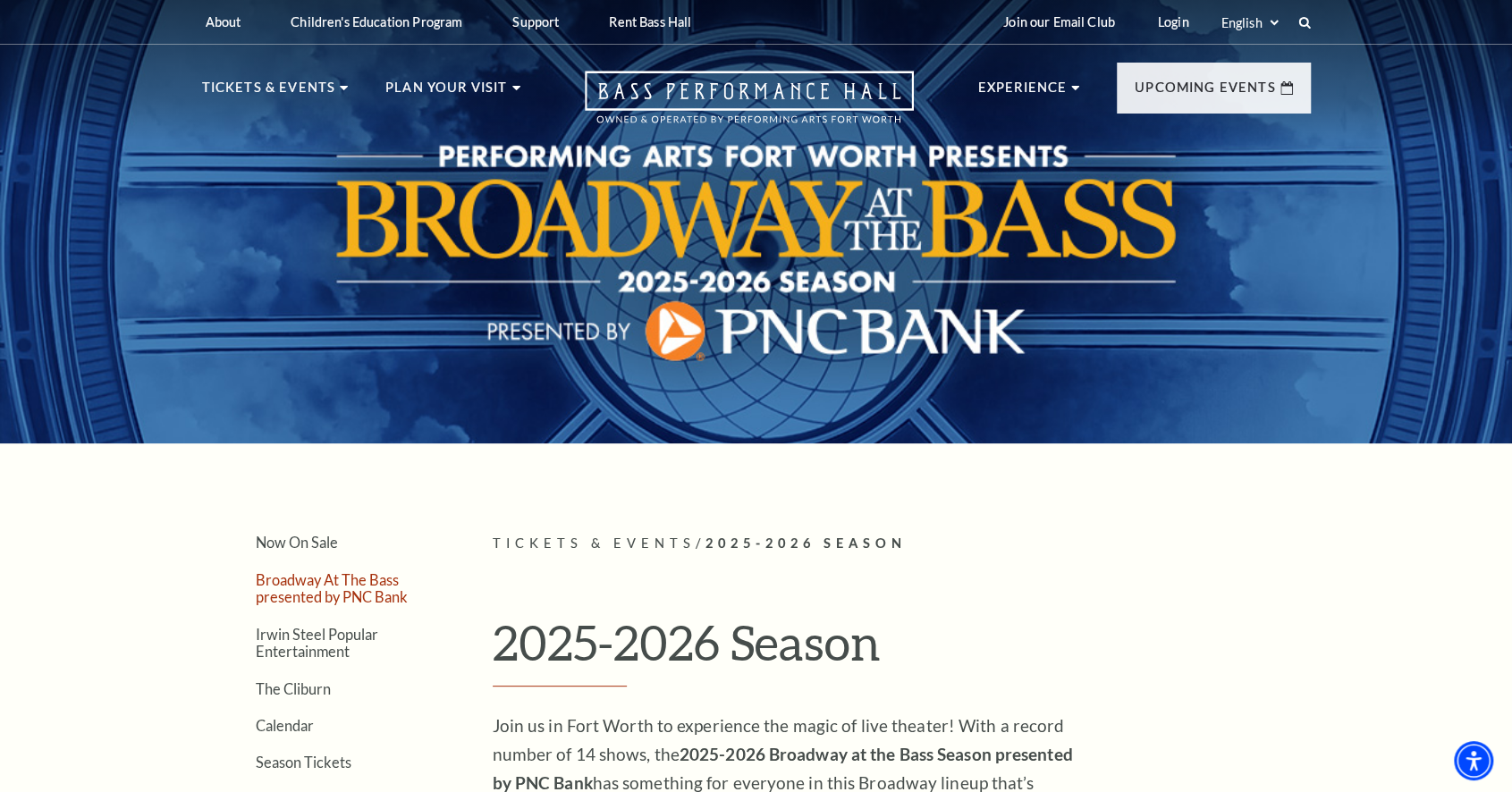 click on "Broadway At The Bass presented by PNC Bank" at bounding box center [332, 588] 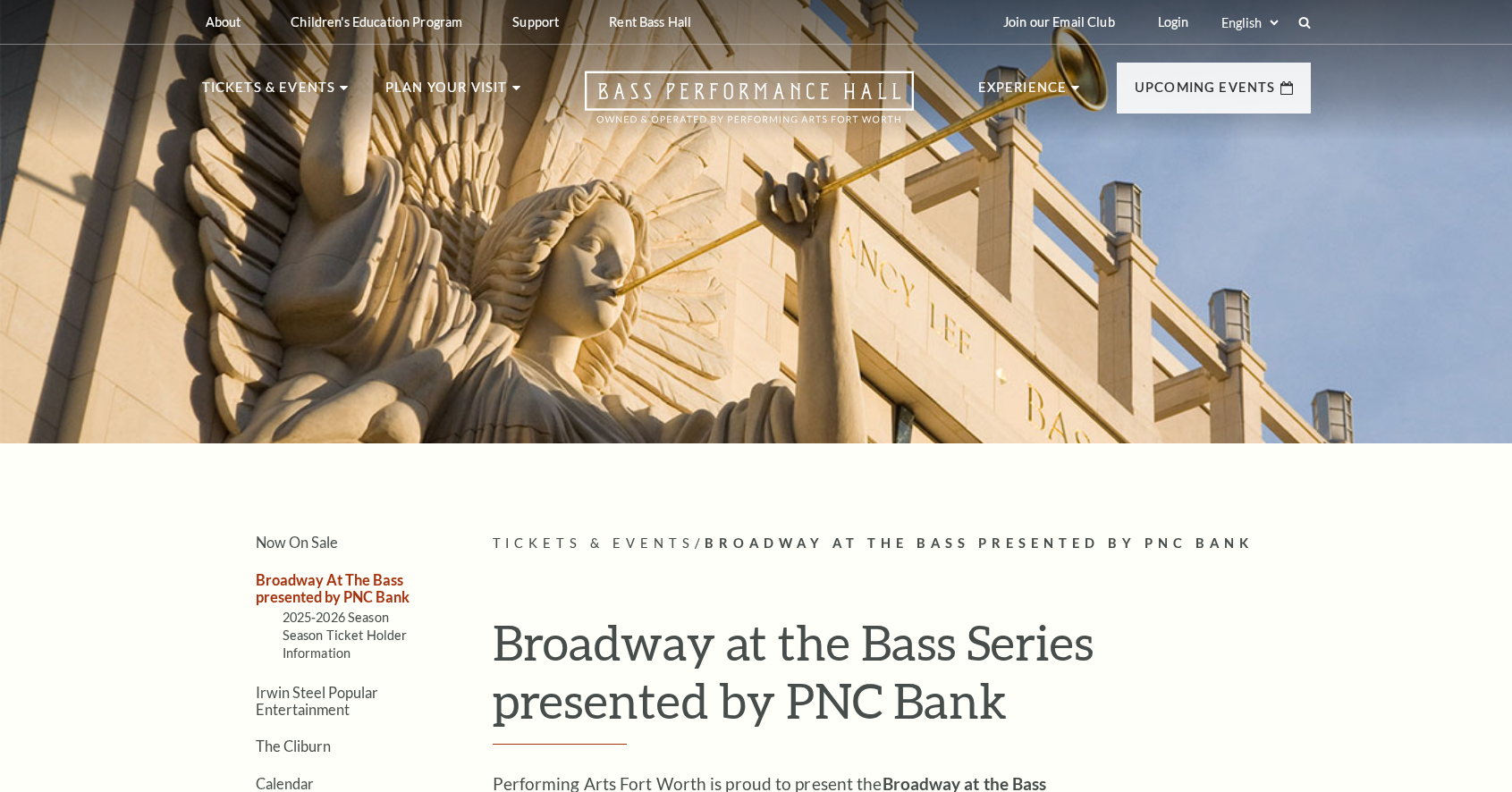 scroll, scrollTop: 0, scrollLeft: 0, axis: both 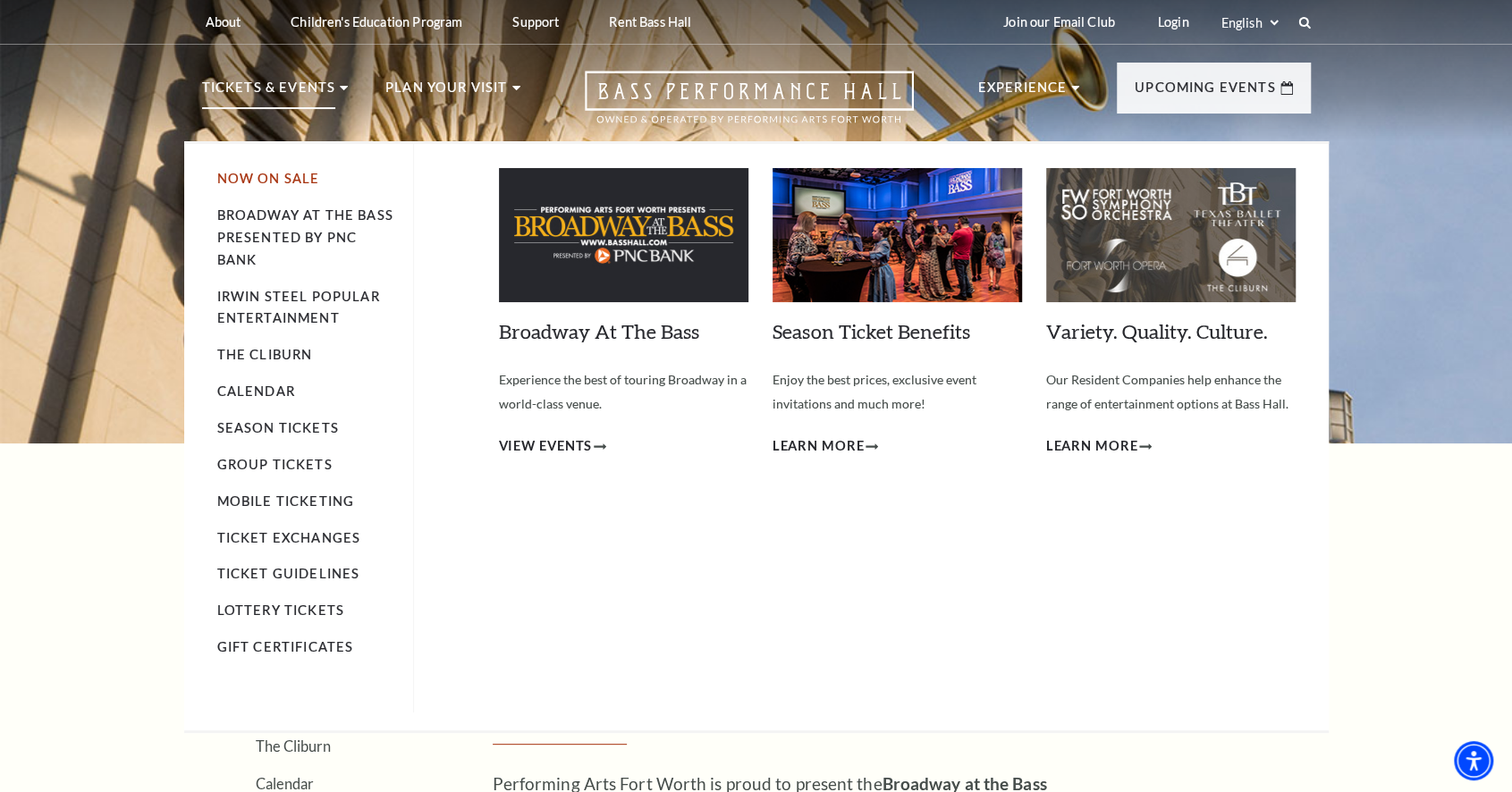 click on "Now On Sale" at bounding box center [268, 178] 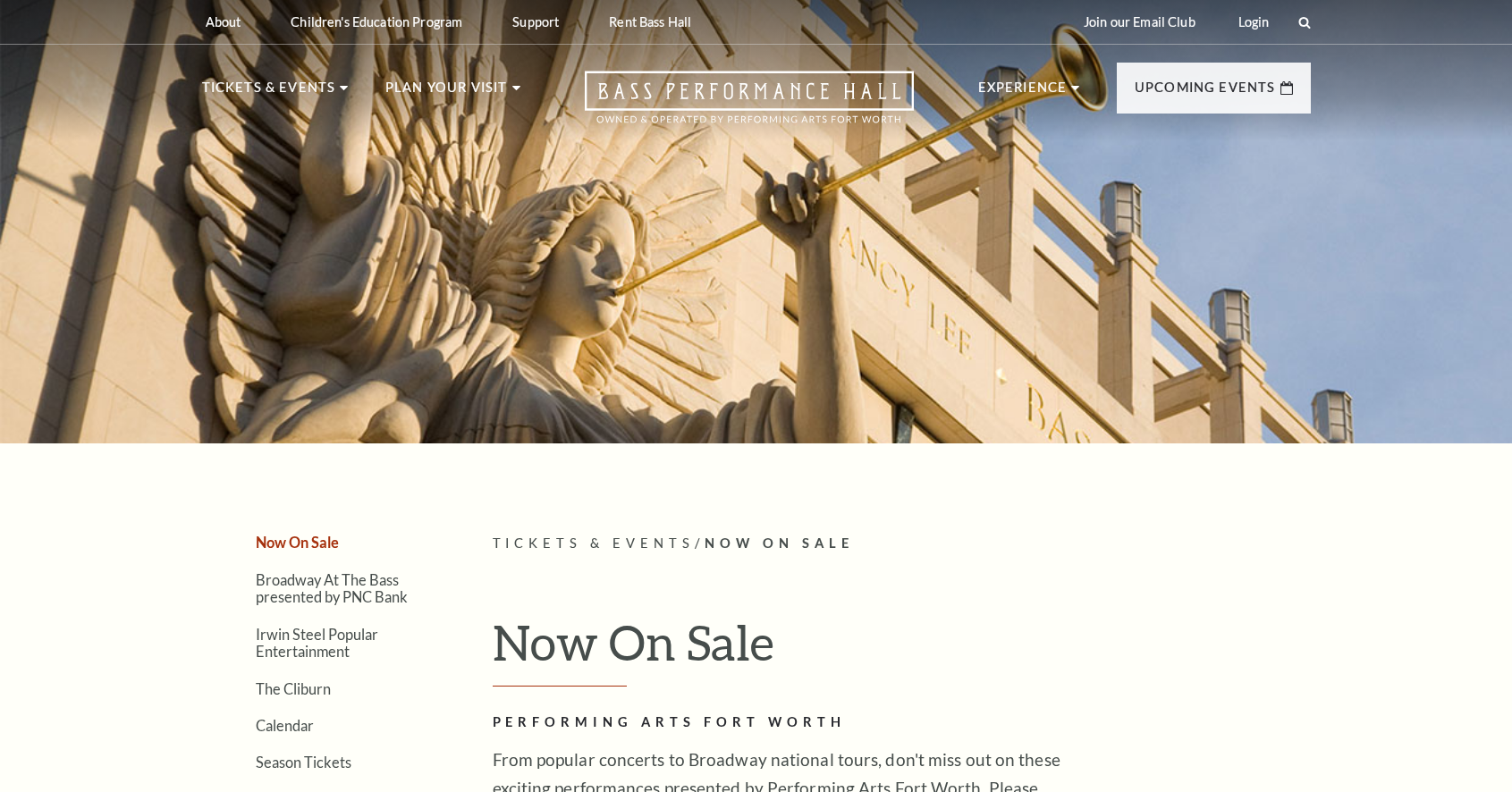 scroll, scrollTop: 0, scrollLeft: 0, axis: both 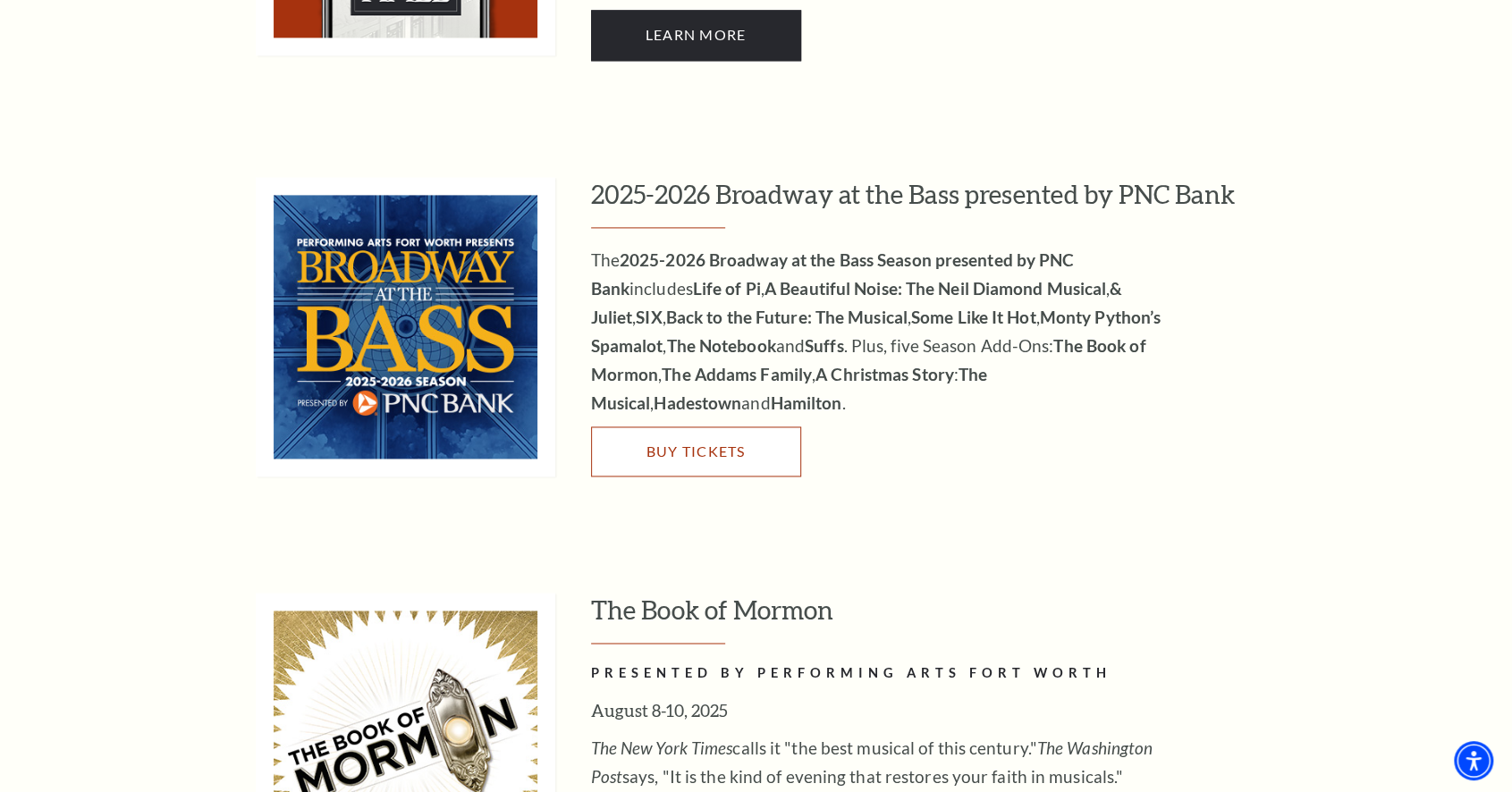 click on "Buy Tickets" at bounding box center [695, 451] 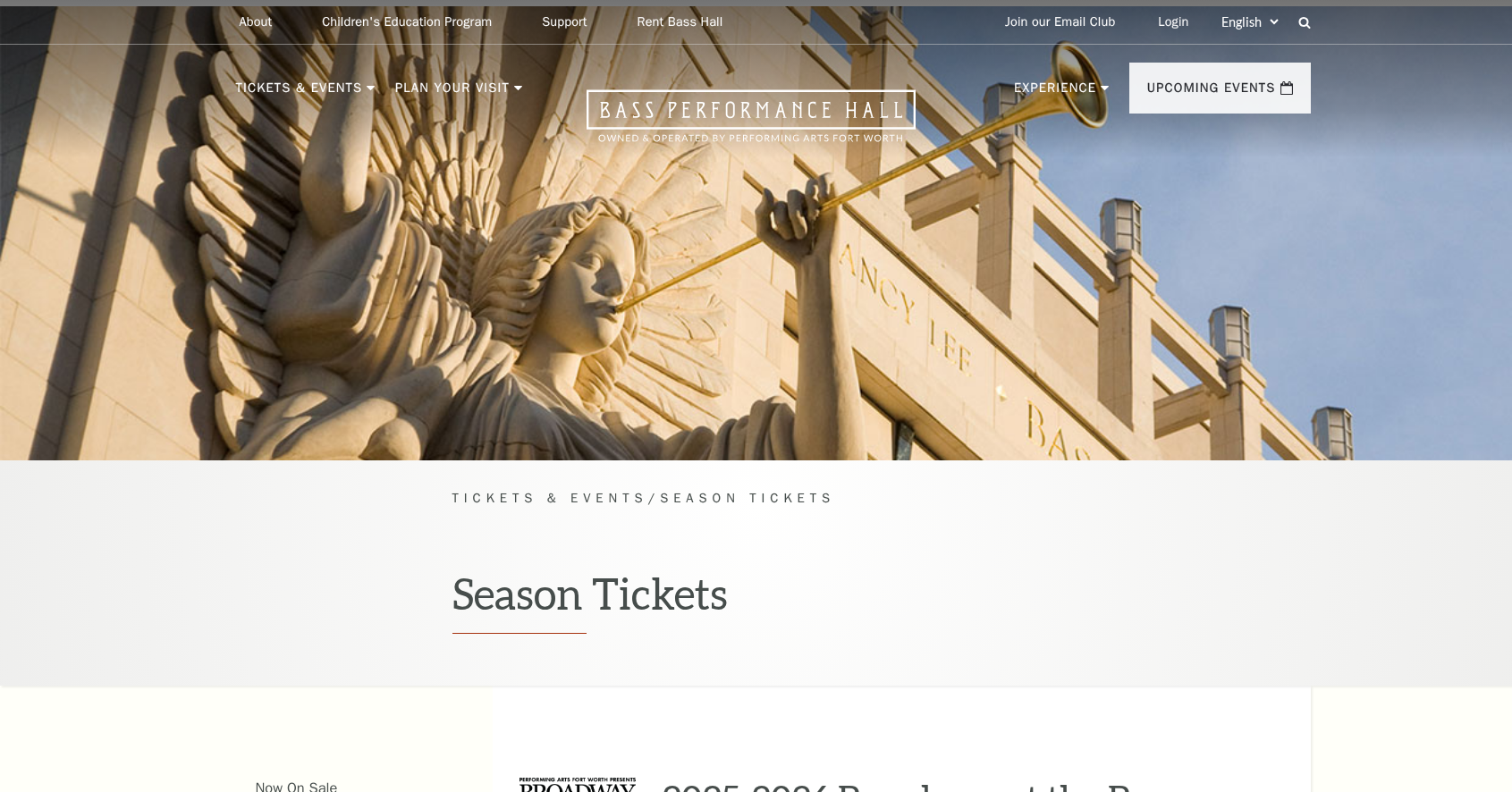 scroll, scrollTop: 0, scrollLeft: 0, axis: both 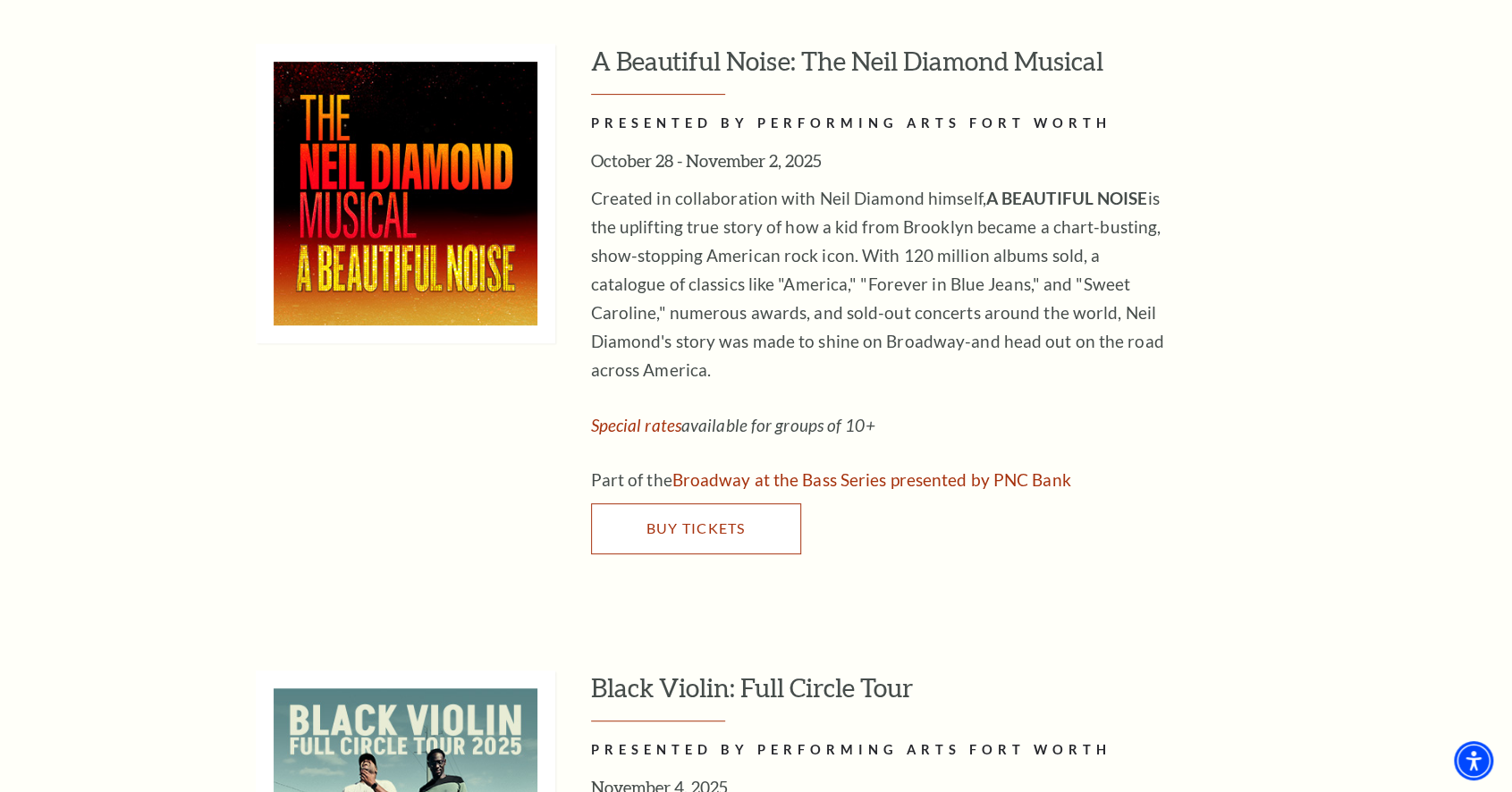 click on "Buy Tickets" at bounding box center [695, 527] 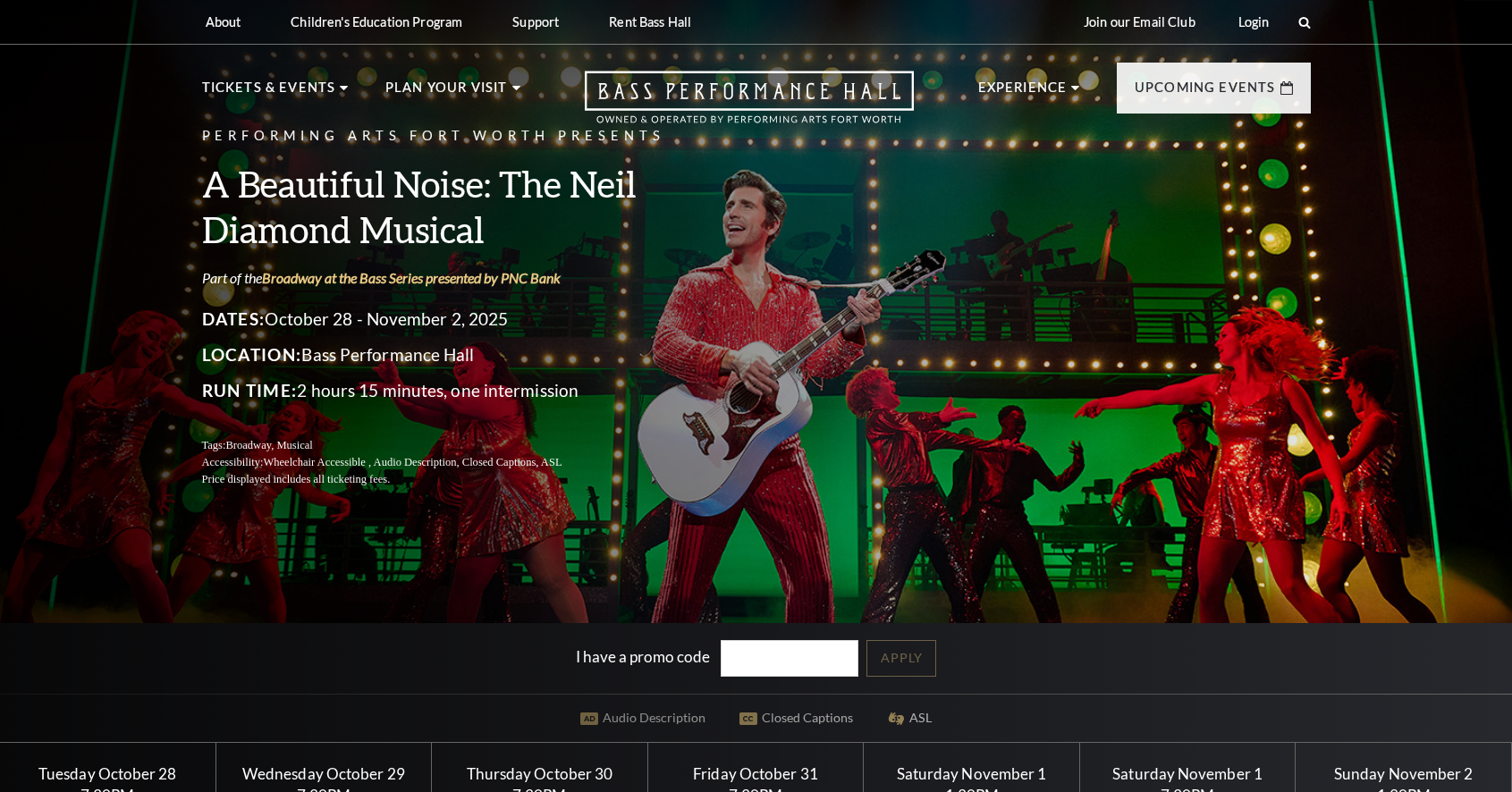 scroll, scrollTop: 0, scrollLeft: 0, axis: both 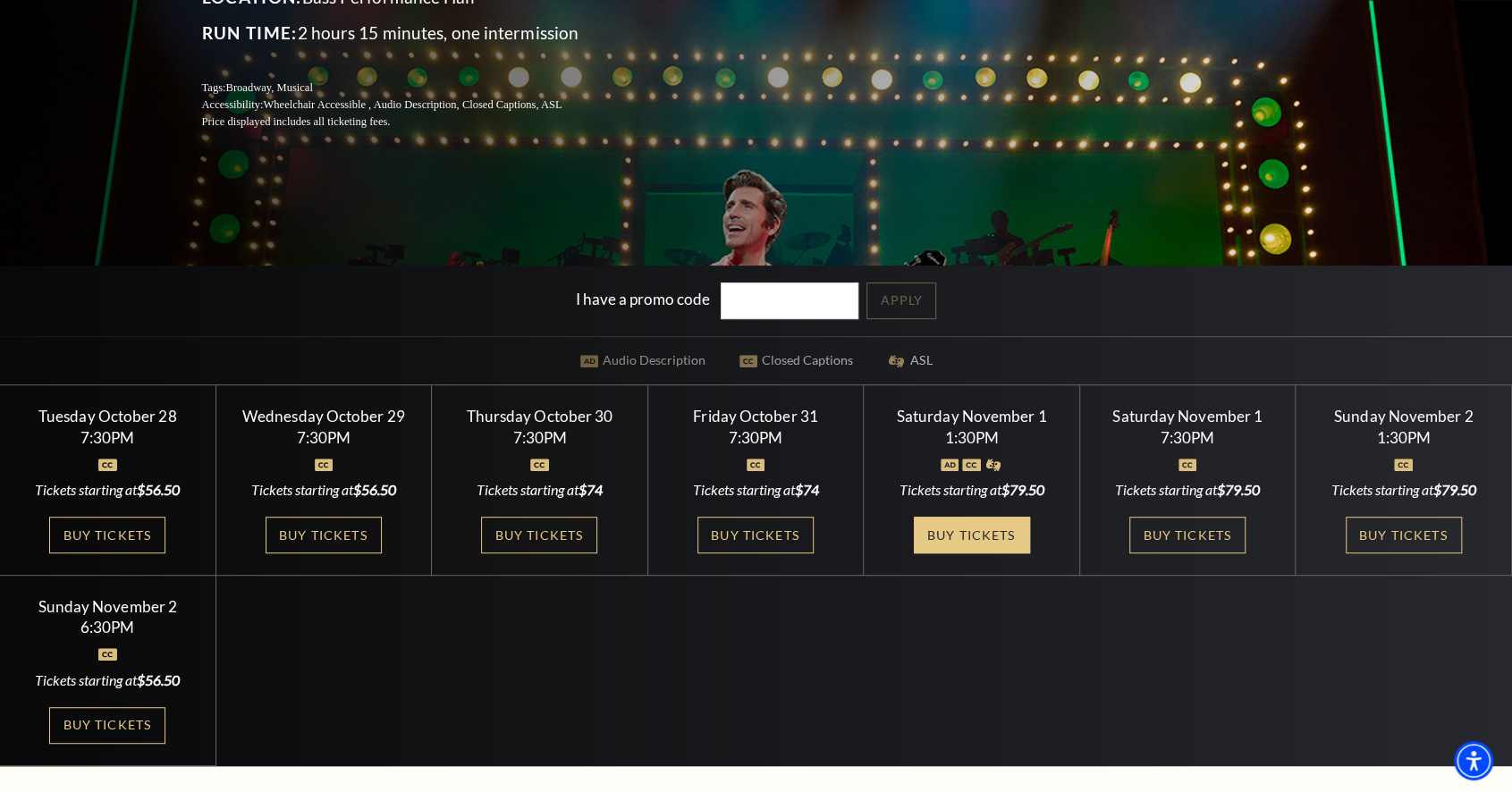 click on "Buy Tickets" at bounding box center [972, 535] 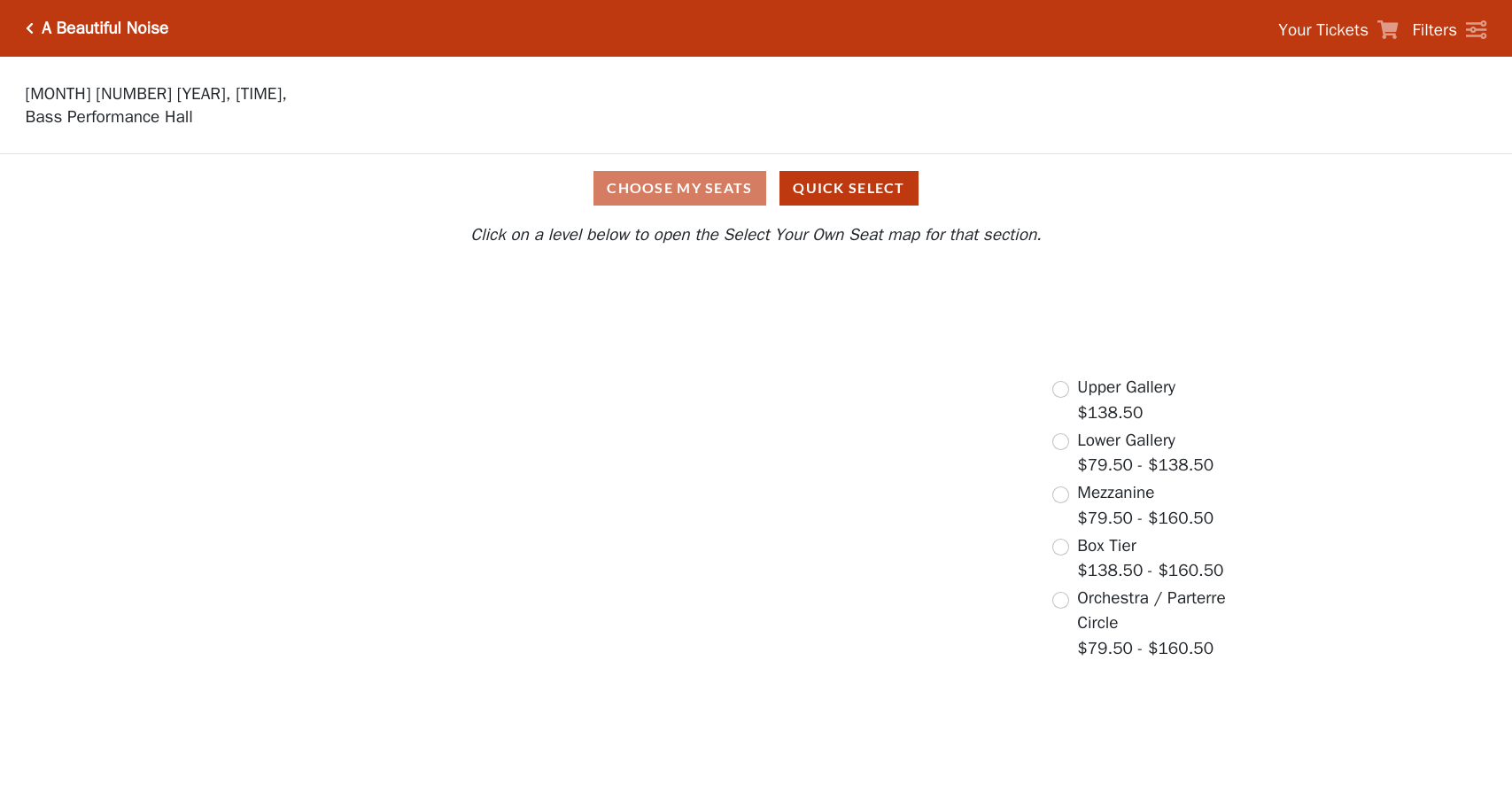 scroll, scrollTop: 0, scrollLeft: 0, axis: both 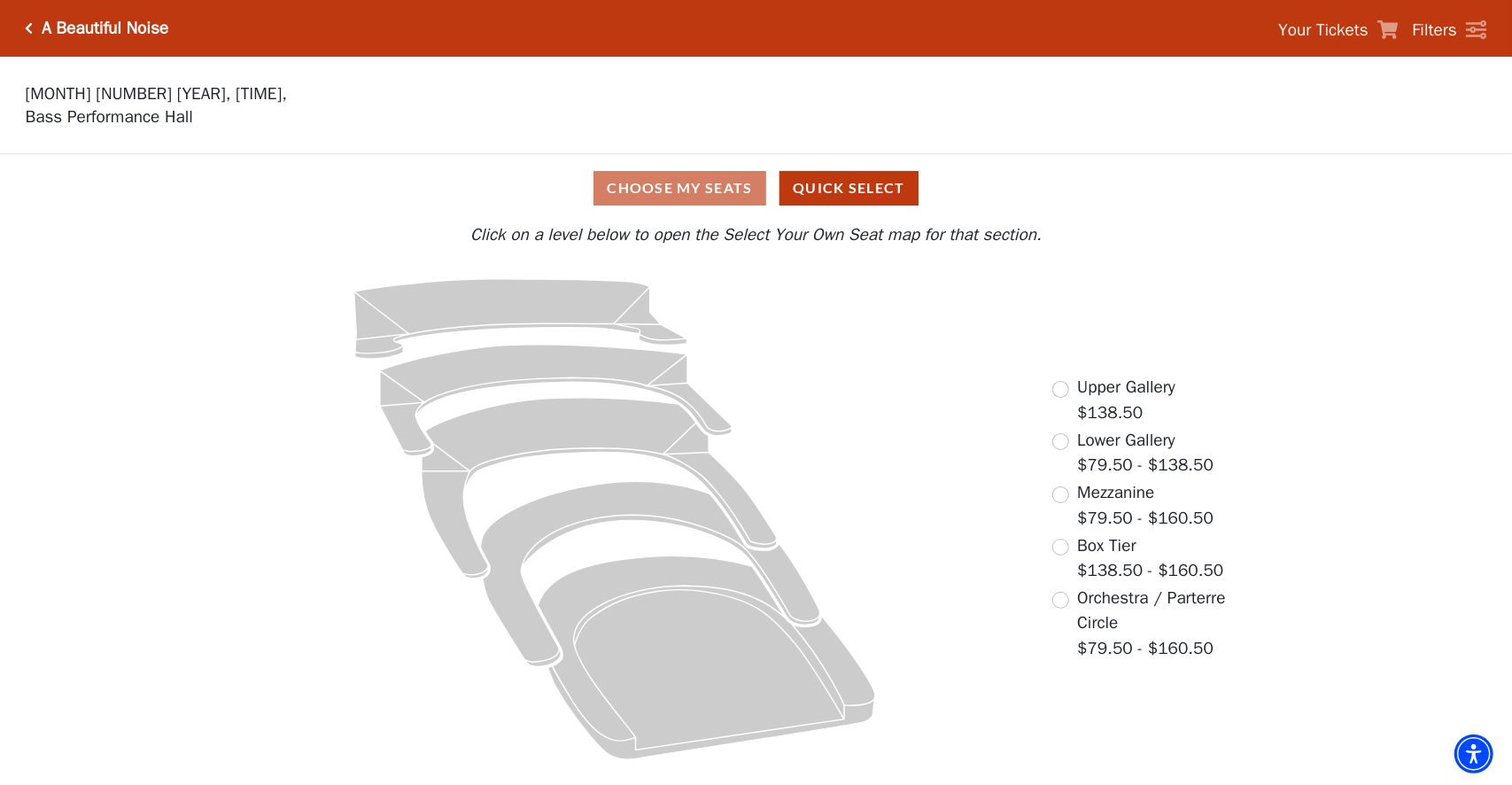 click on "Orchestra / Parterre Circle" at bounding box center [1151, 610] 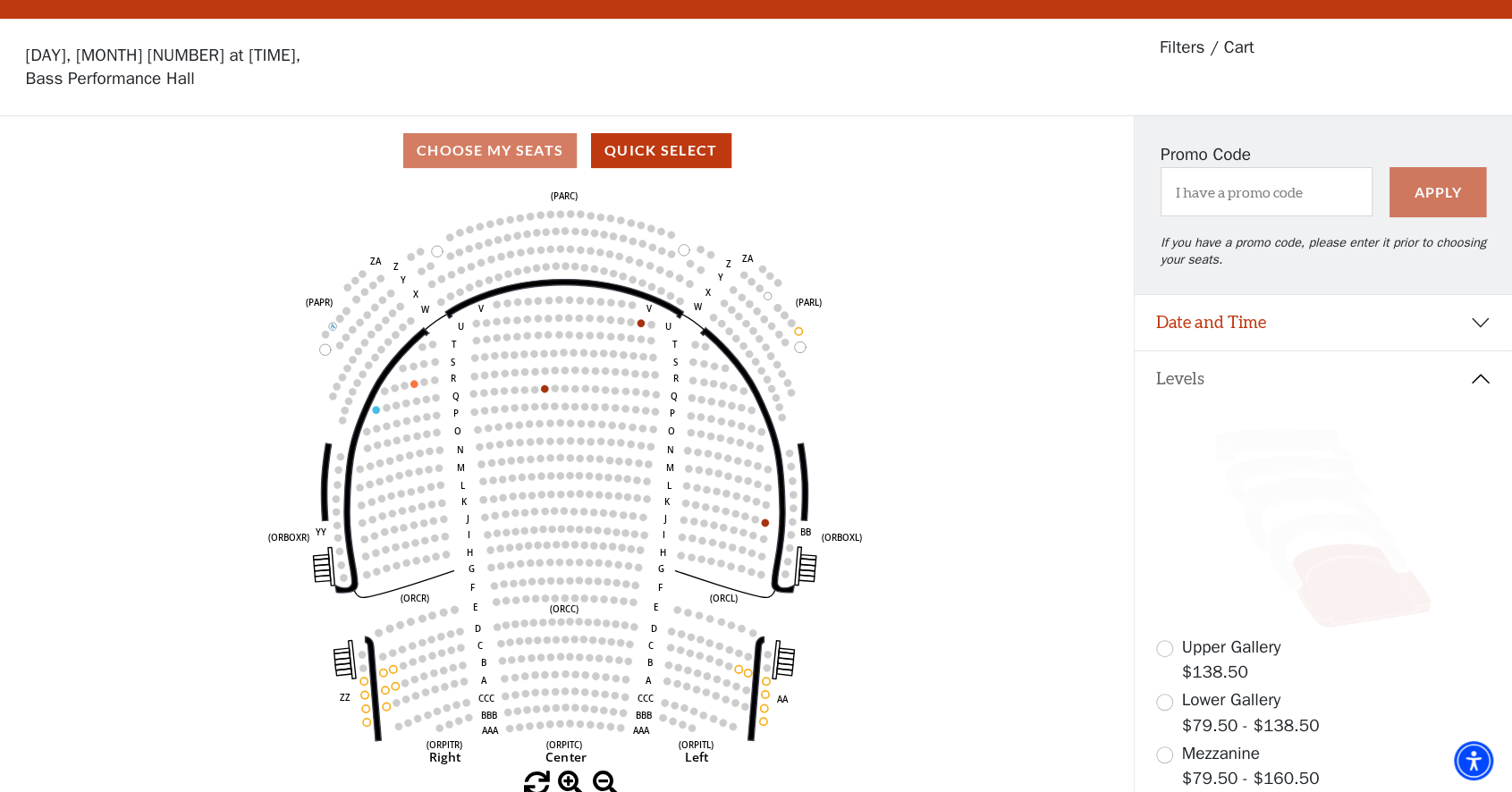 scroll, scrollTop: 0, scrollLeft: 0, axis: both 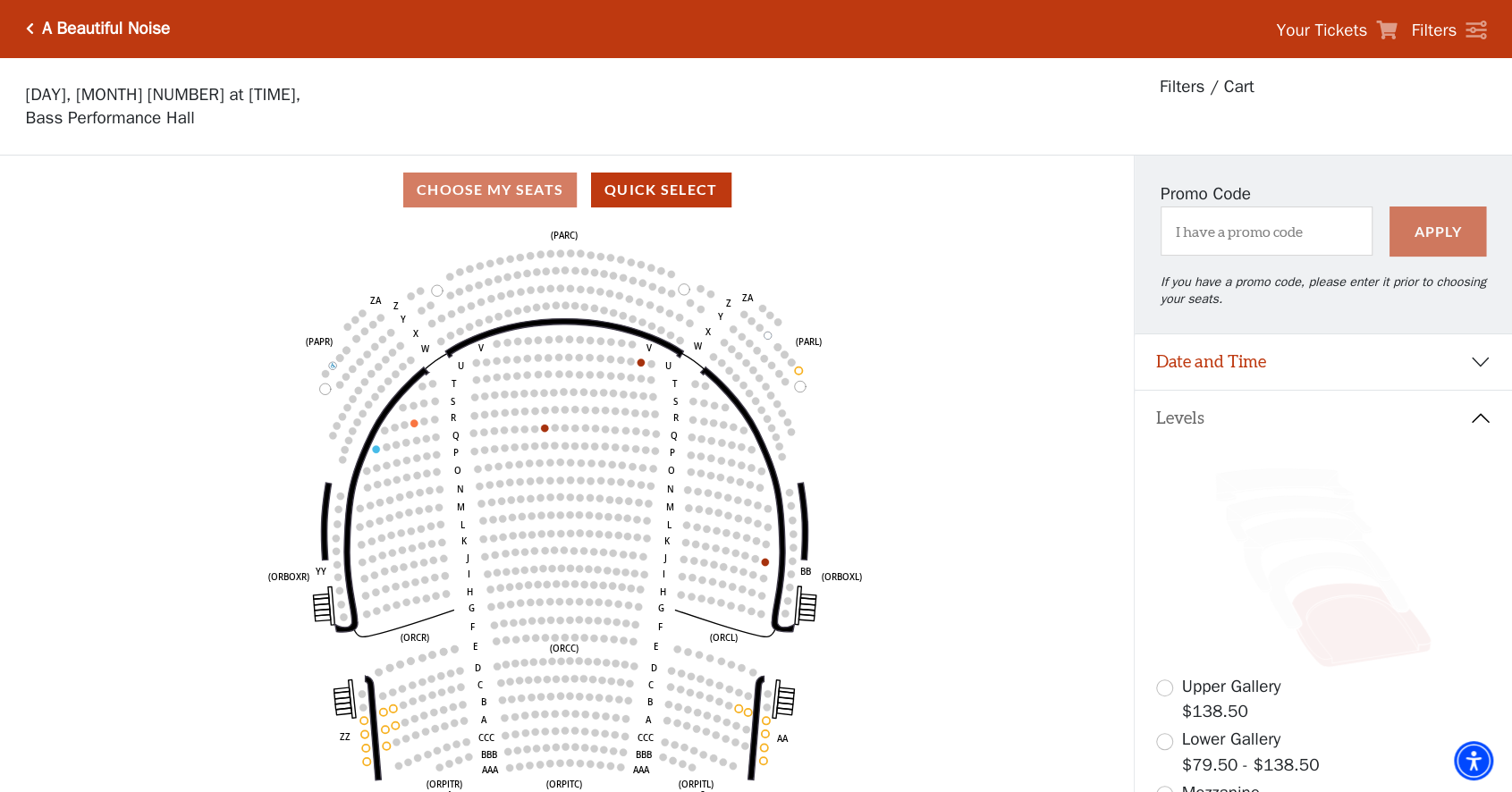 click at bounding box center [30, 29] 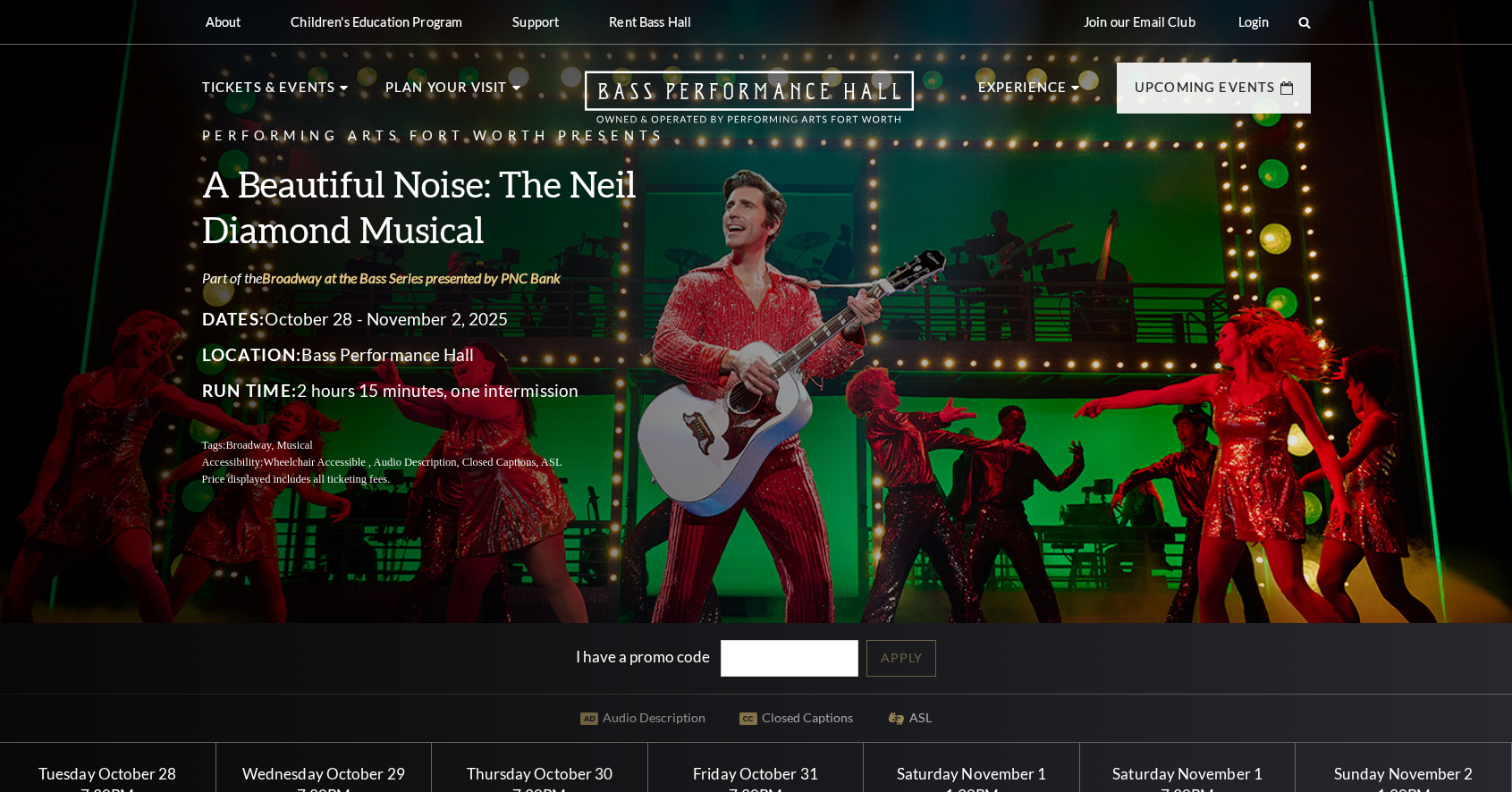scroll, scrollTop: 0, scrollLeft: 0, axis: both 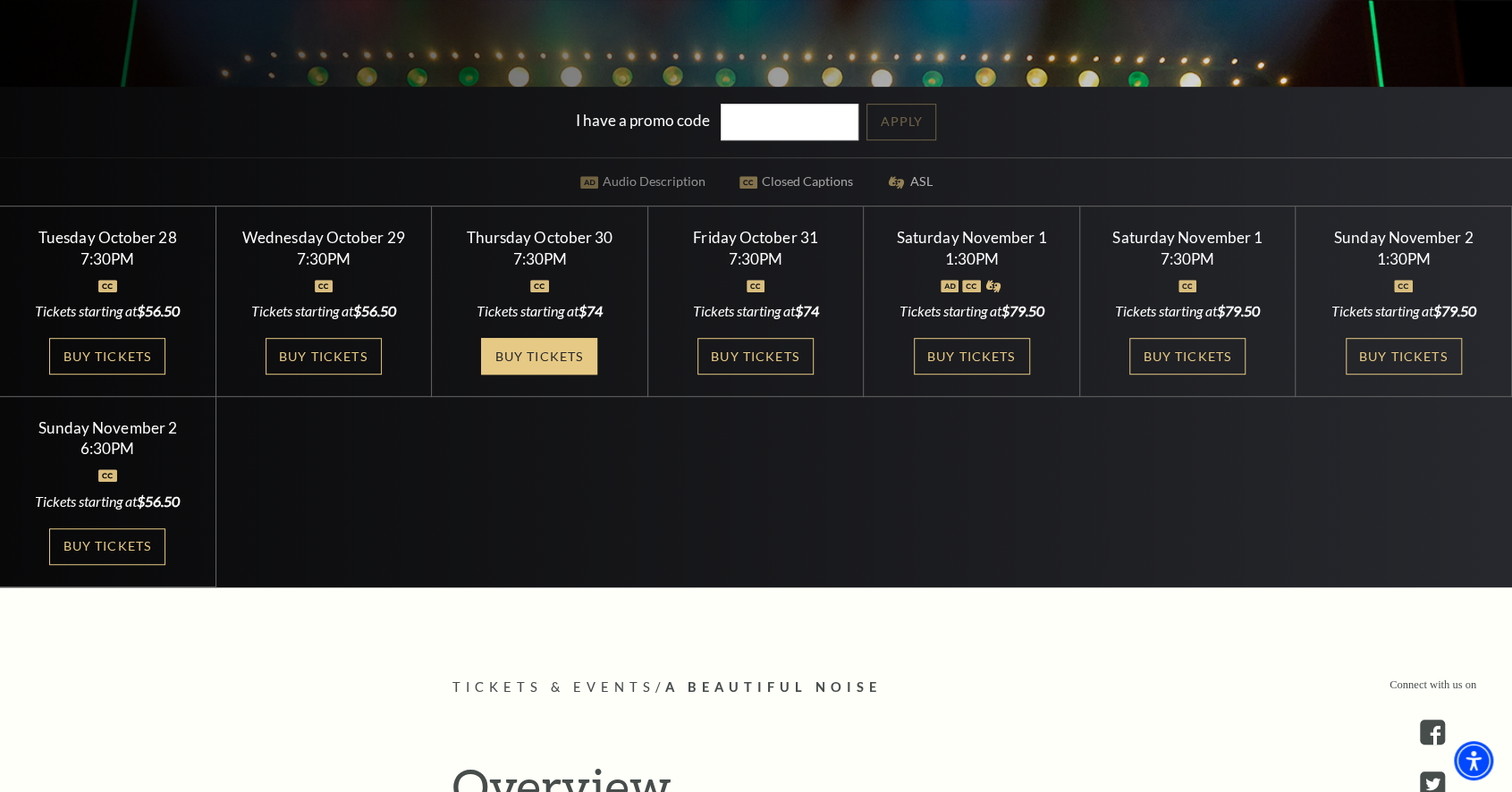 click on "Buy Tickets" at bounding box center (539, 356) 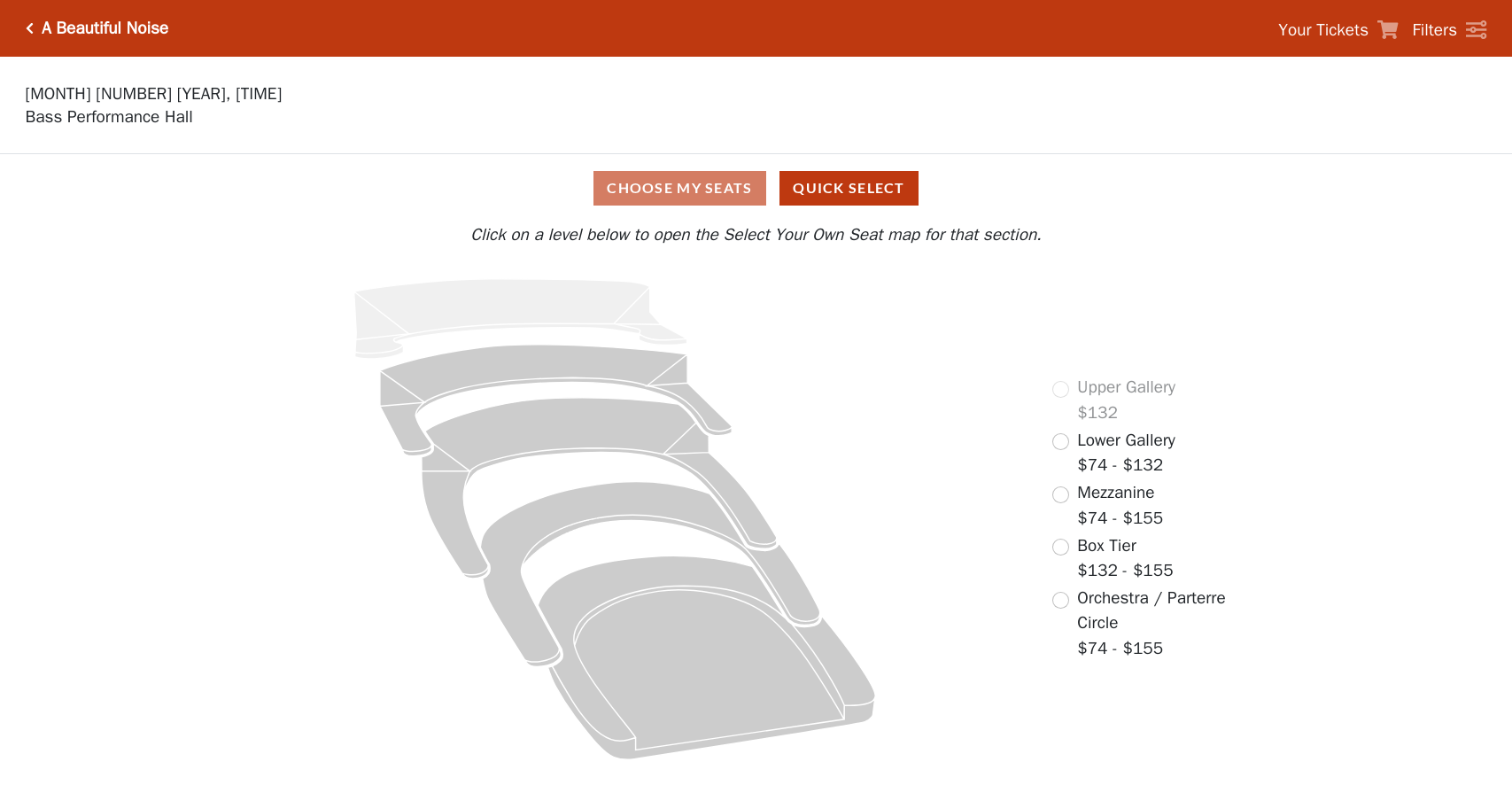 scroll, scrollTop: 0, scrollLeft: 0, axis: both 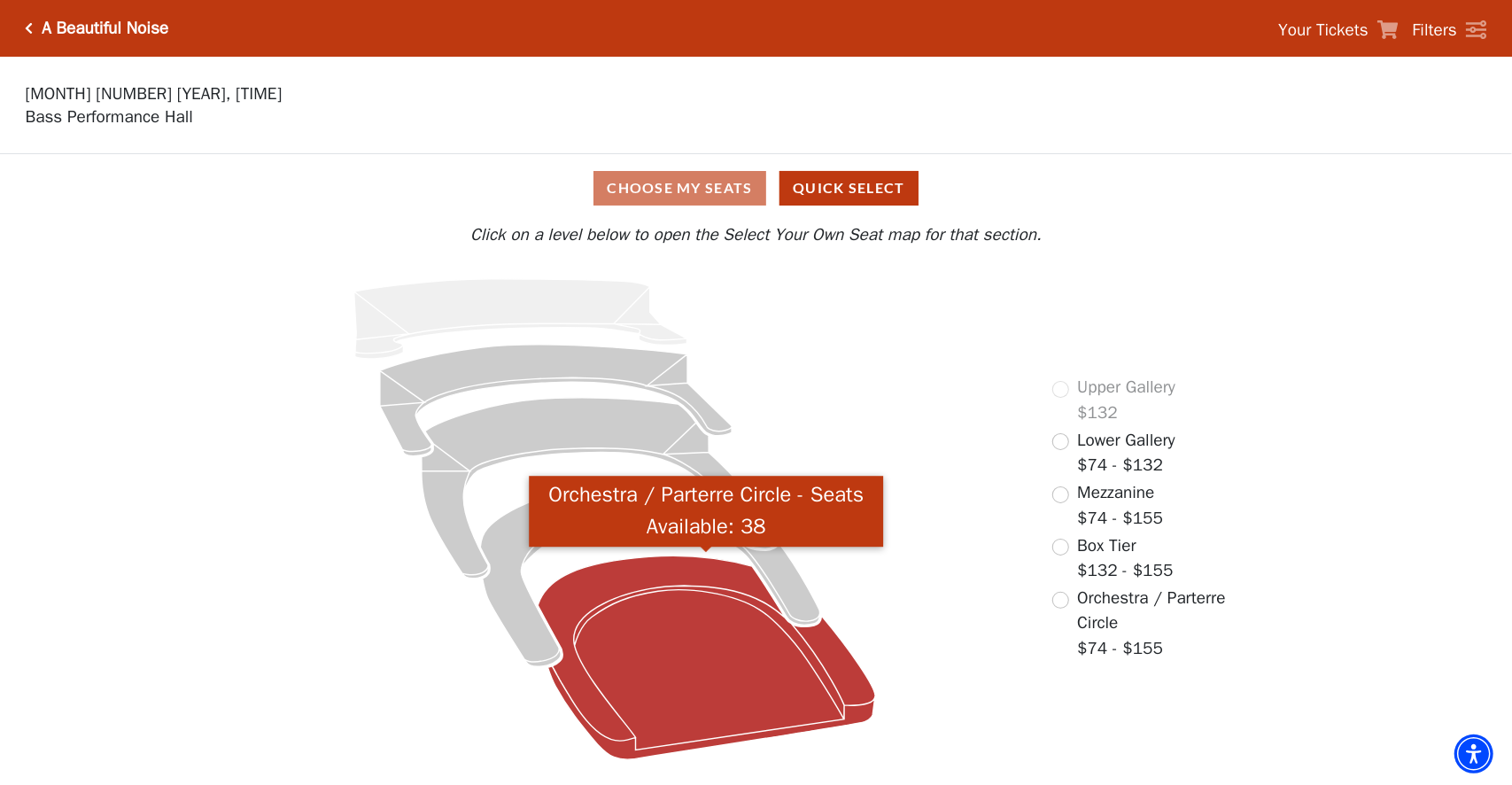click 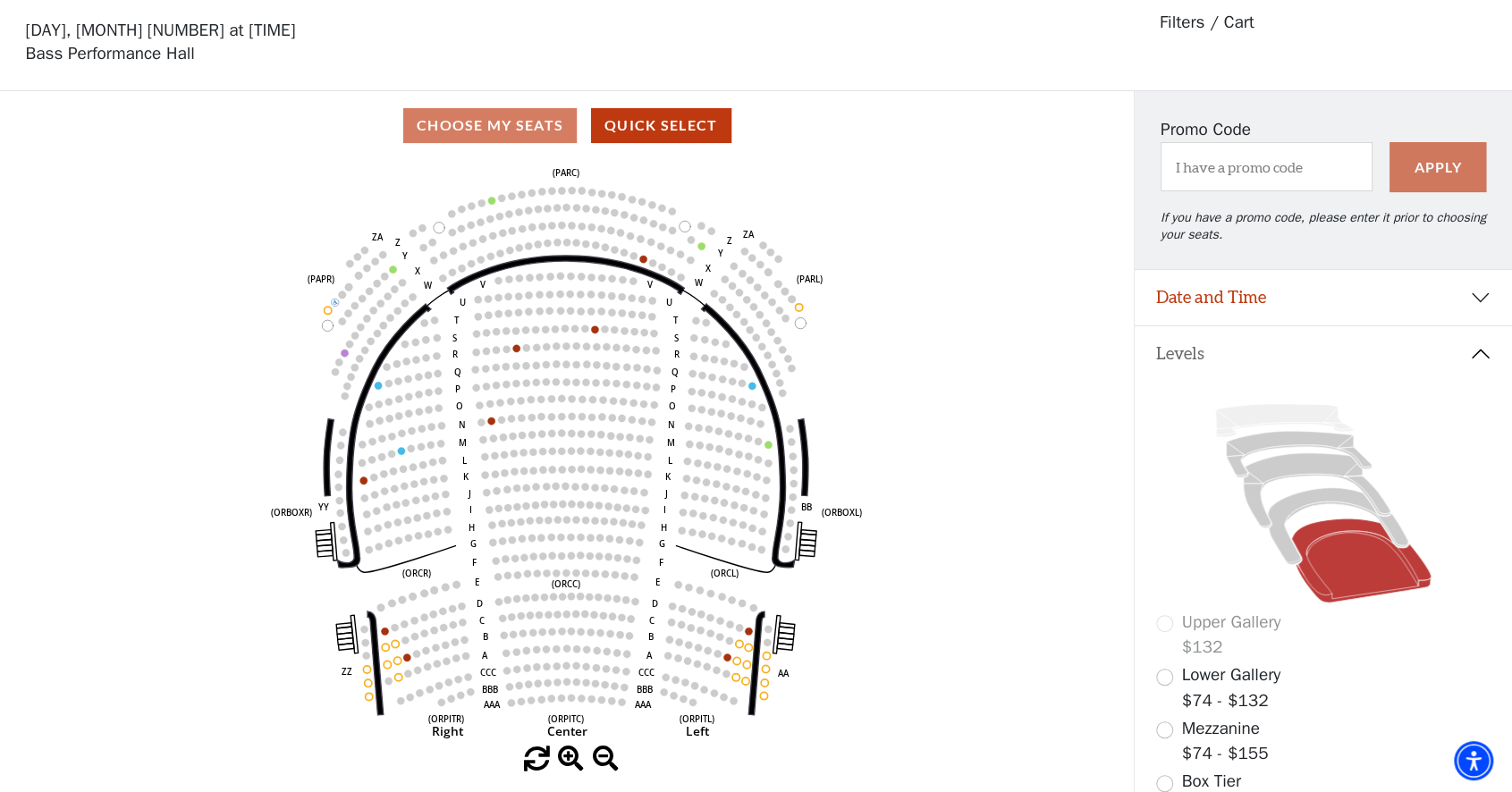 scroll, scrollTop: 82, scrollLeft: 0, axis: vertical 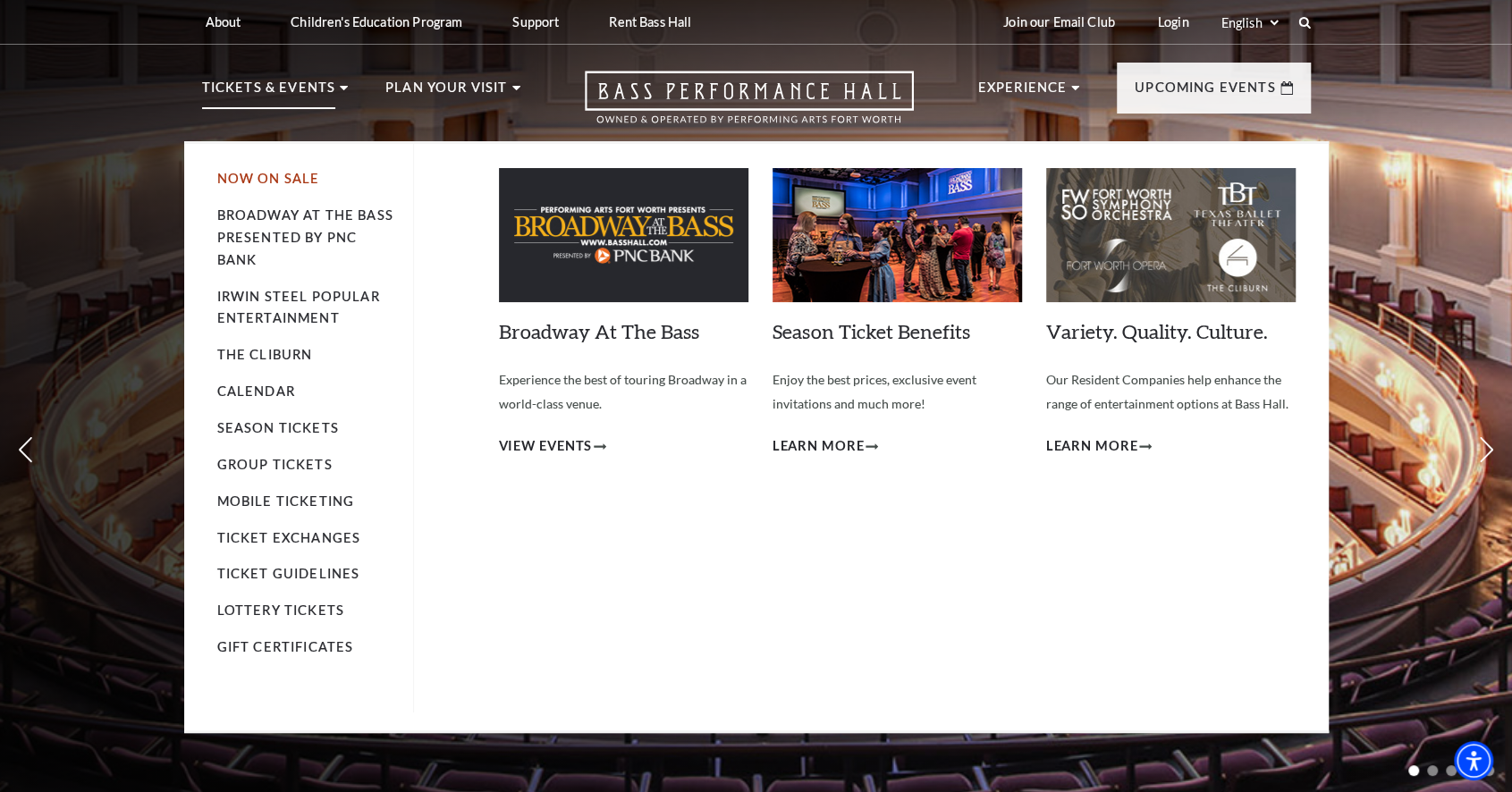 click on "Now On Sale" at bounding box center [268, 178] 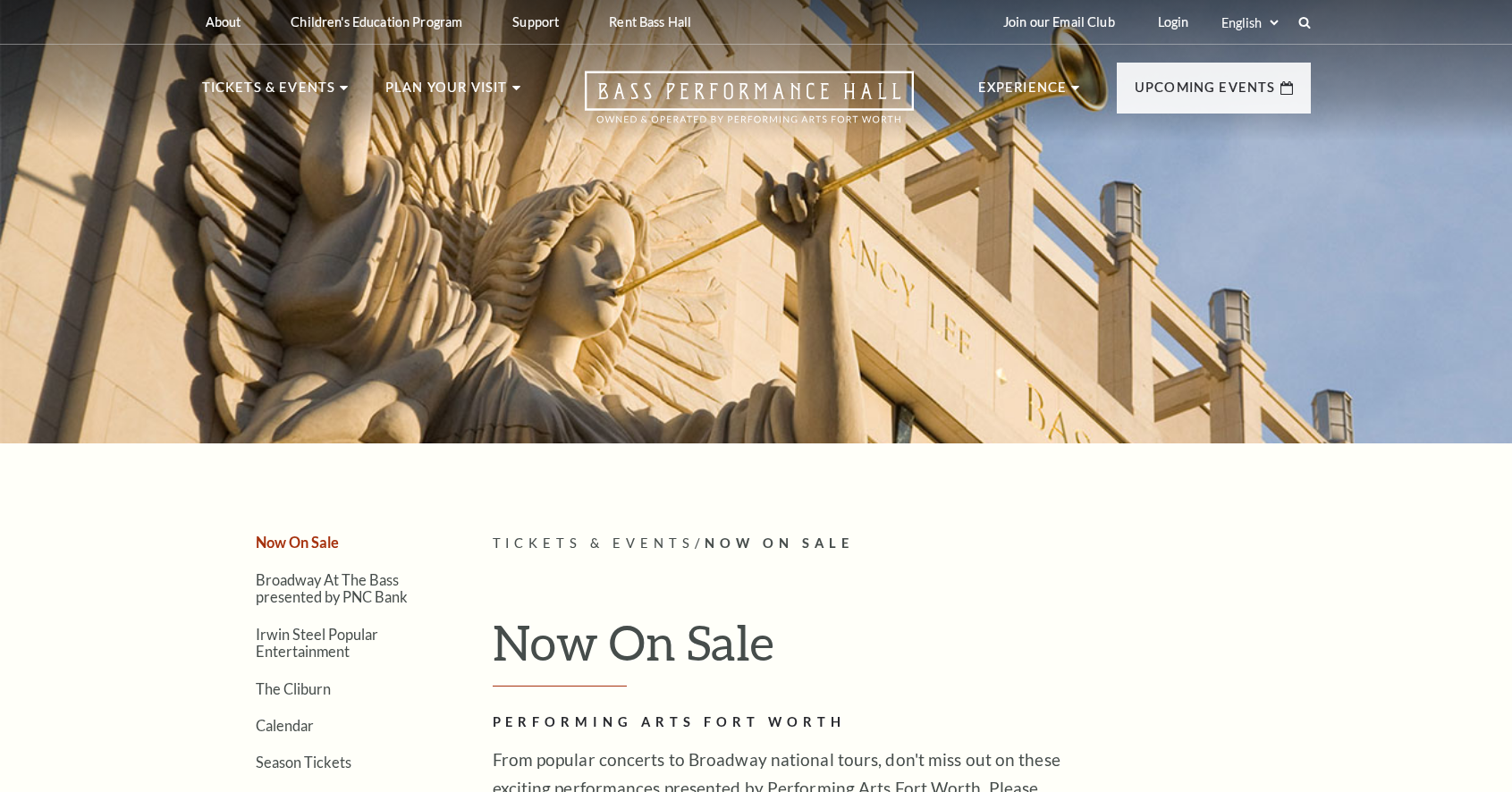 scroll, scrollTop: 0, scrollLeft: 0, axis: both 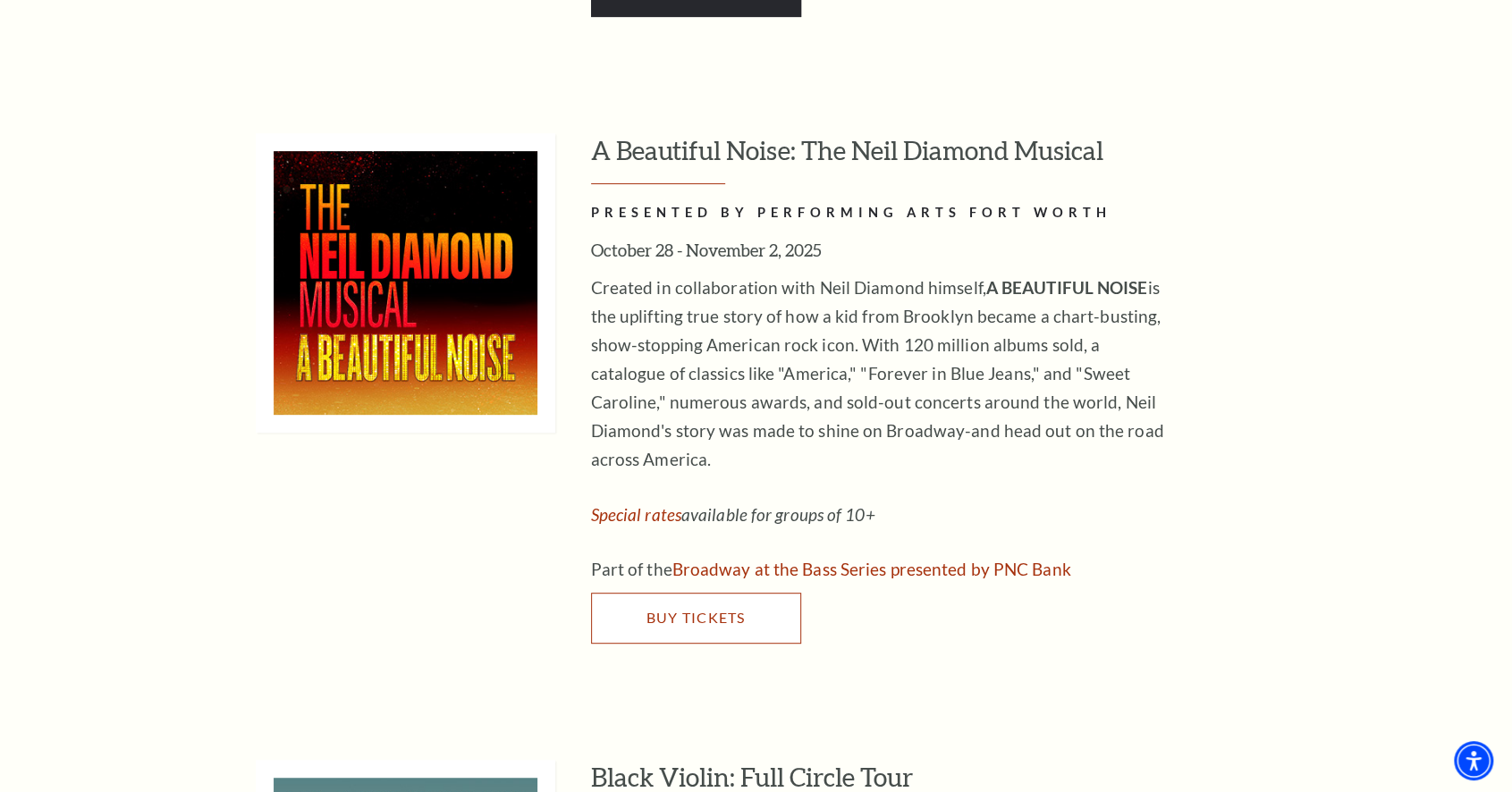 click on "Buy Tickets" at bounding box center (695, 617) 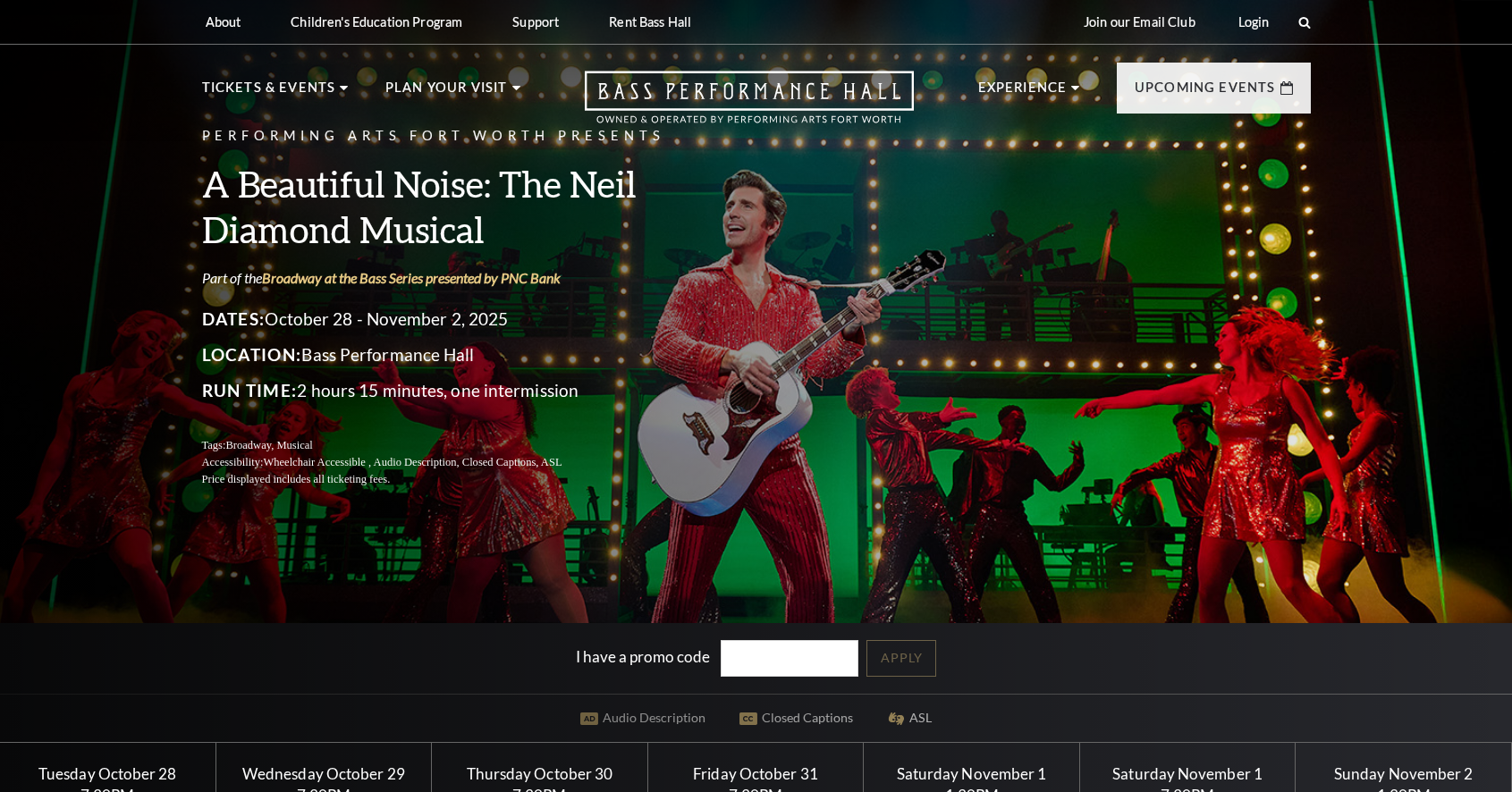 scroll, scrollTop: 0, scrollLeft: 0, axis: both 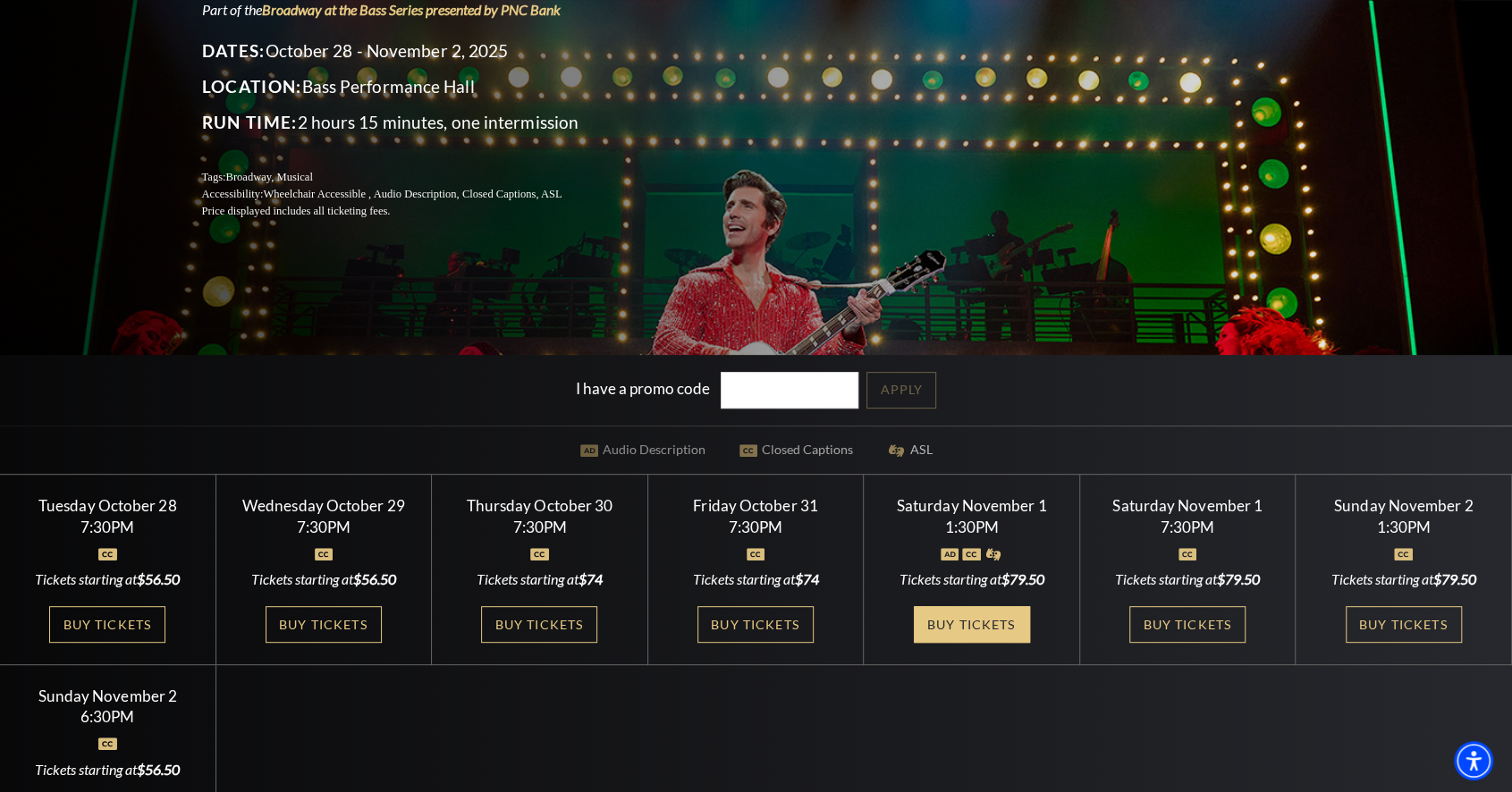 click on "Buy Tickets" at bounding box center (972, 624) 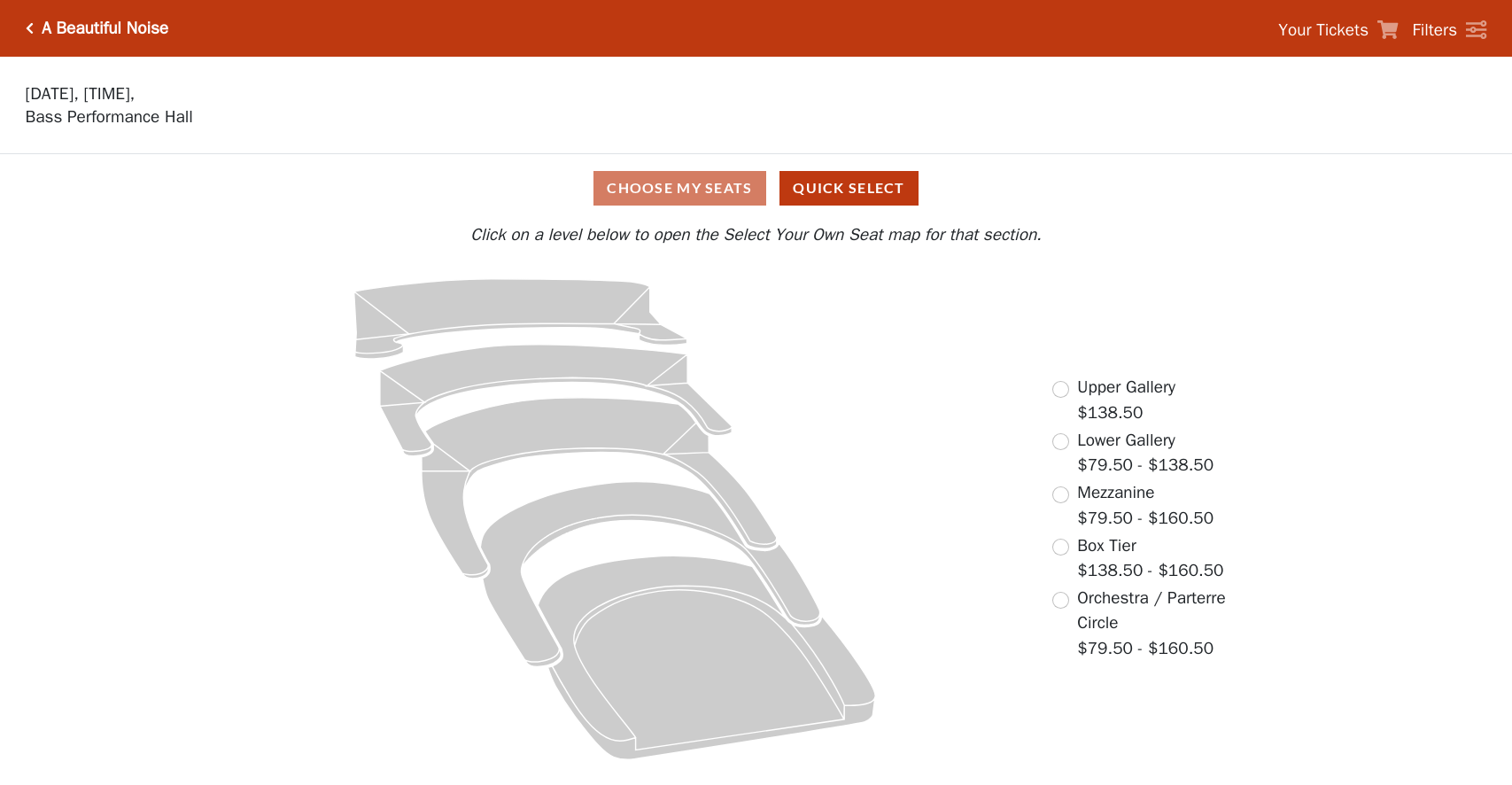 scroll, scrollTop: 0, scrollLeft: 0, axis: both 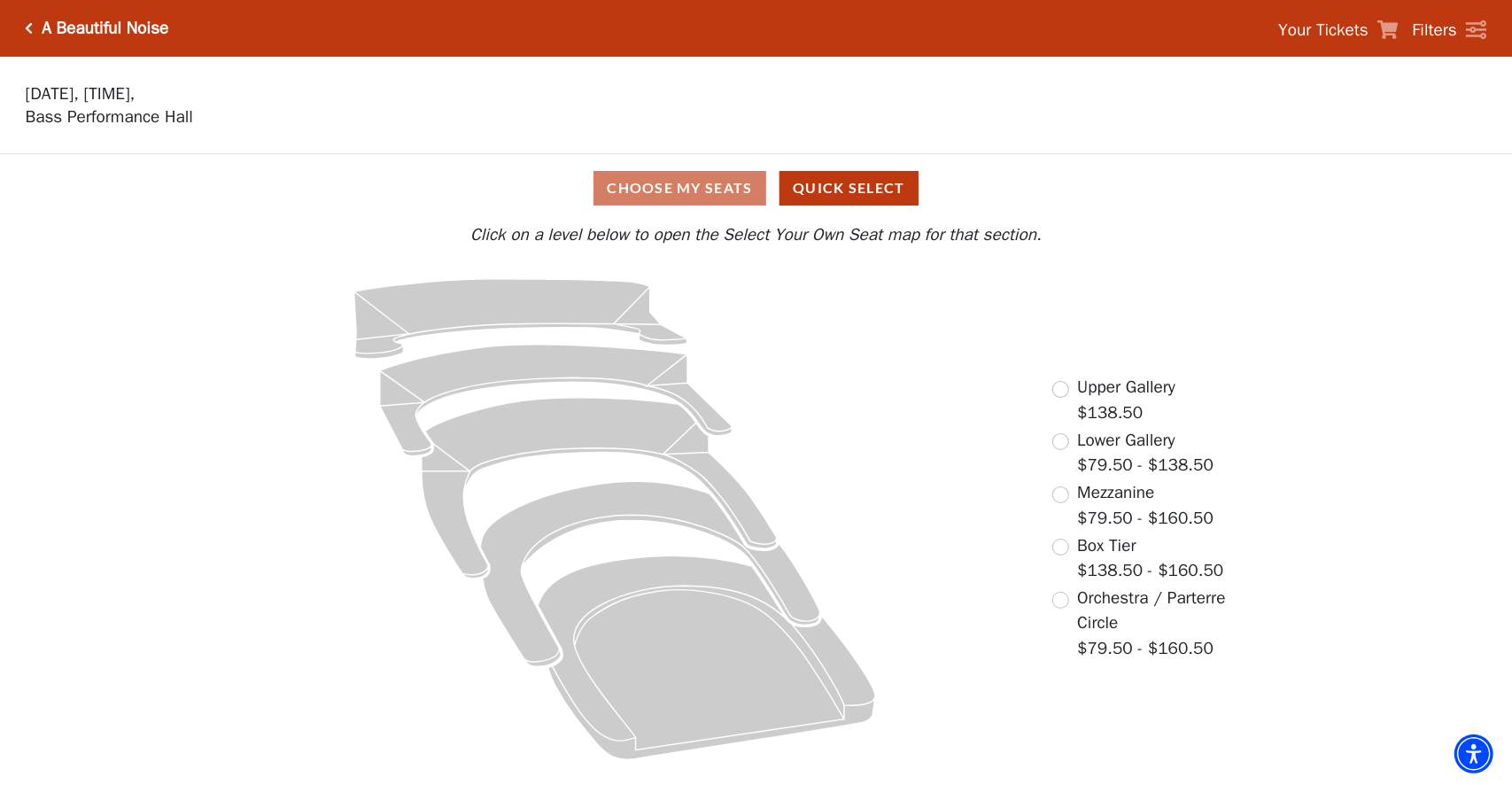click at bounding box center (29, 28) 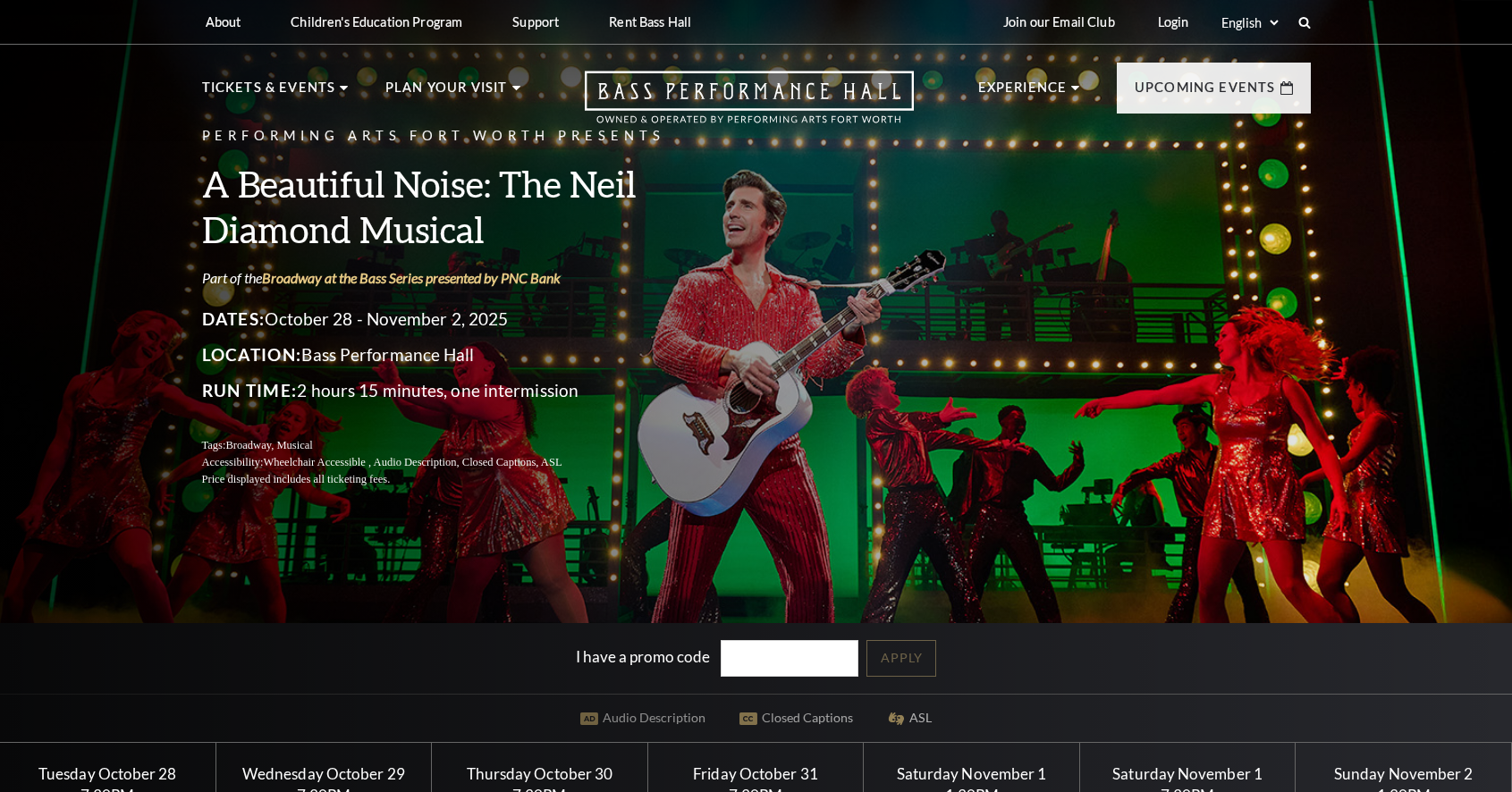 scroll, scrollTop: 0, scrollLeft: 0, axis: both 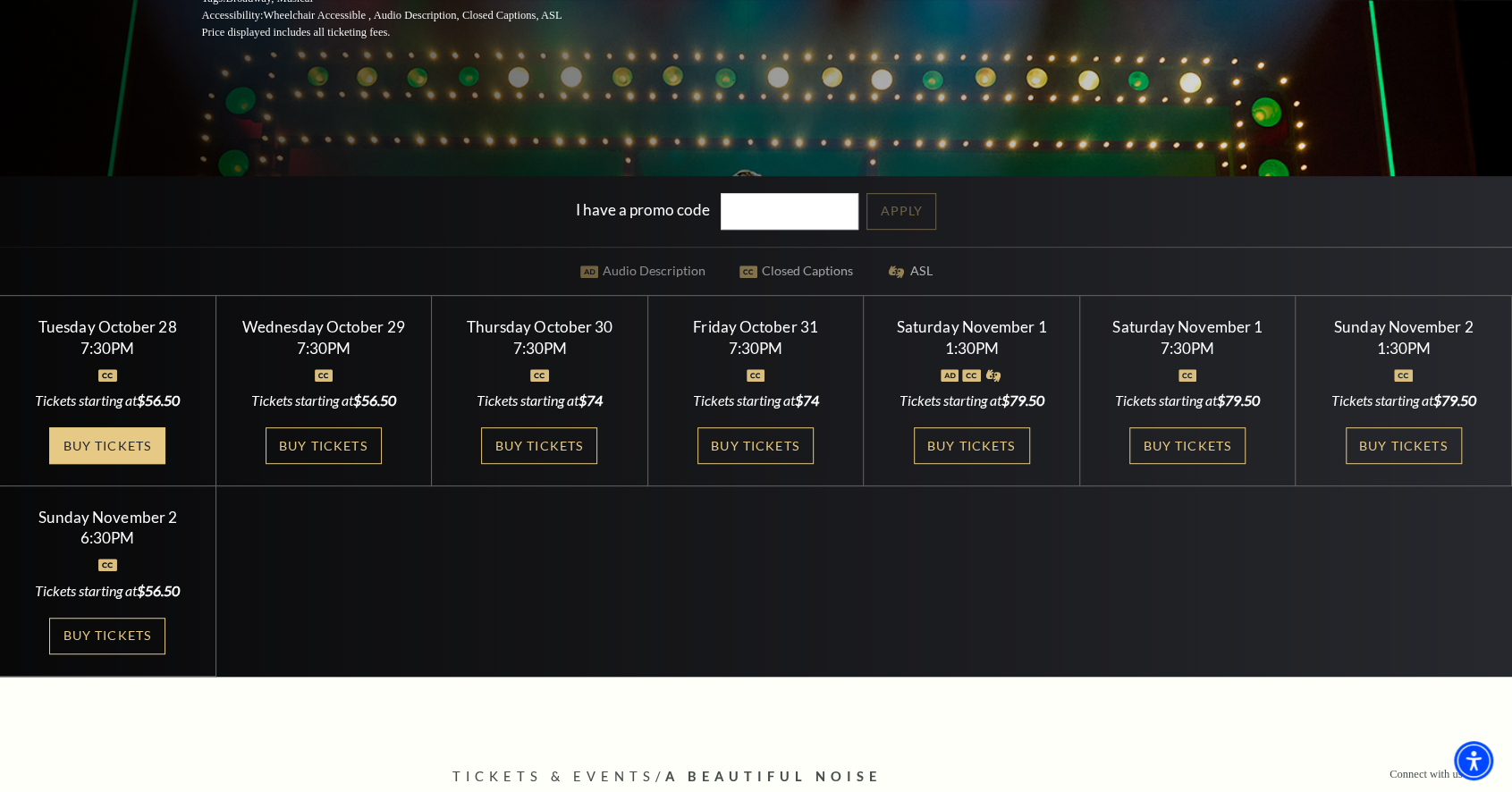 click on "Buy Tickets" at bounding box center [107, 445] 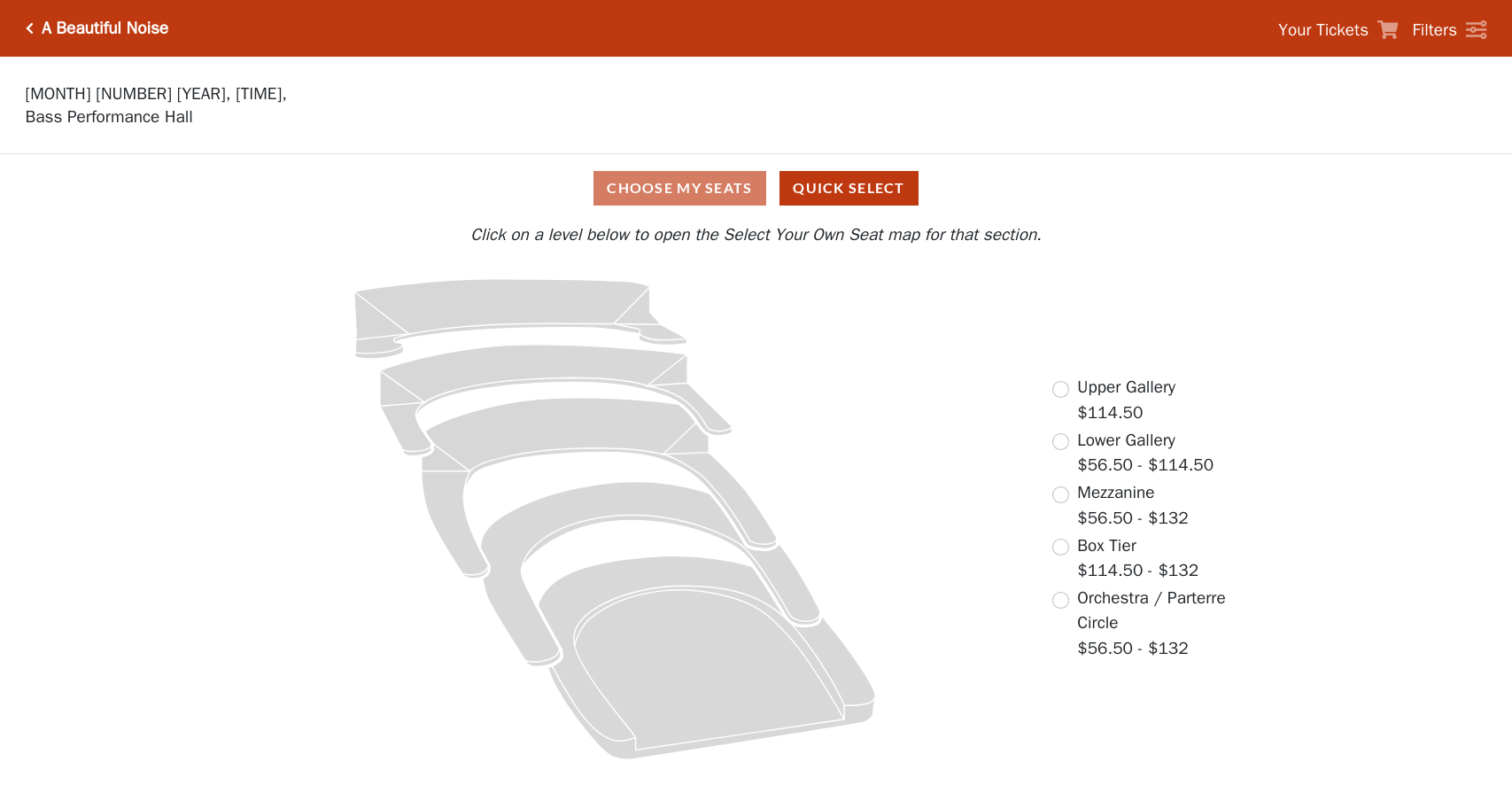 scroll, scrollTop: 0, scrollLeft: 0, axis: both 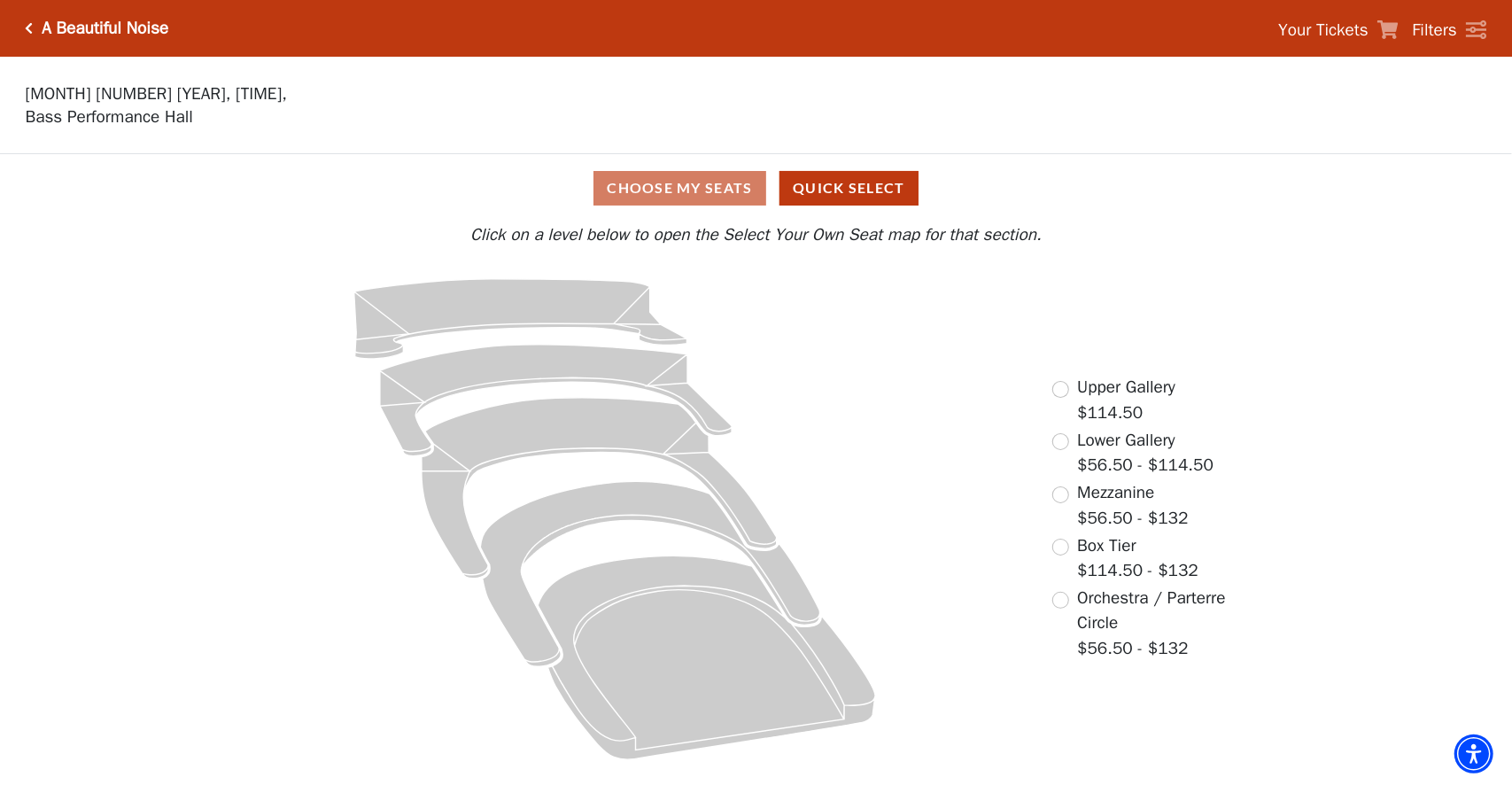 click on "Choose My Seats
Quick Select" at bounding box center [756, 188] 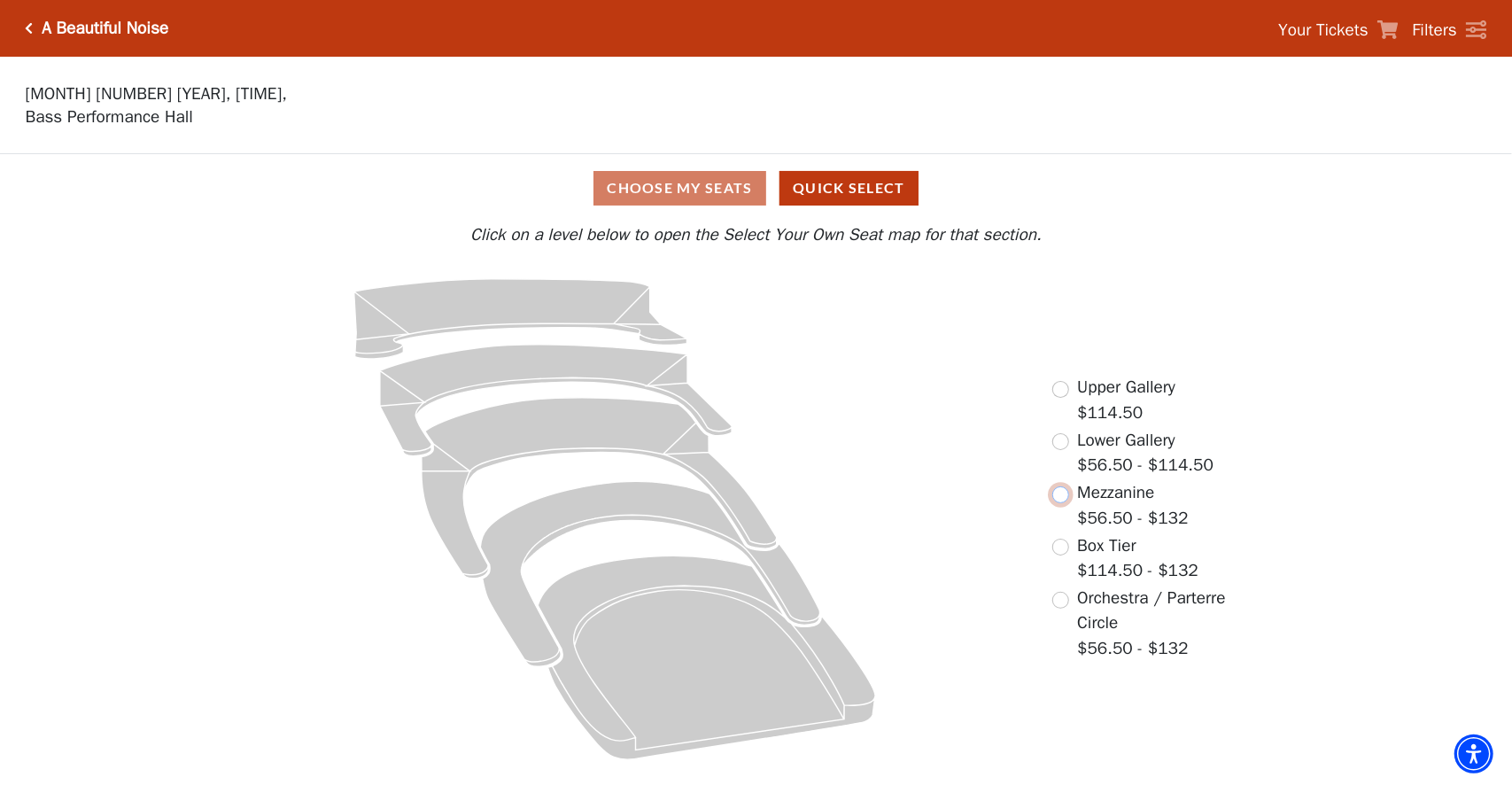 click at bounding box center [1060, 494] 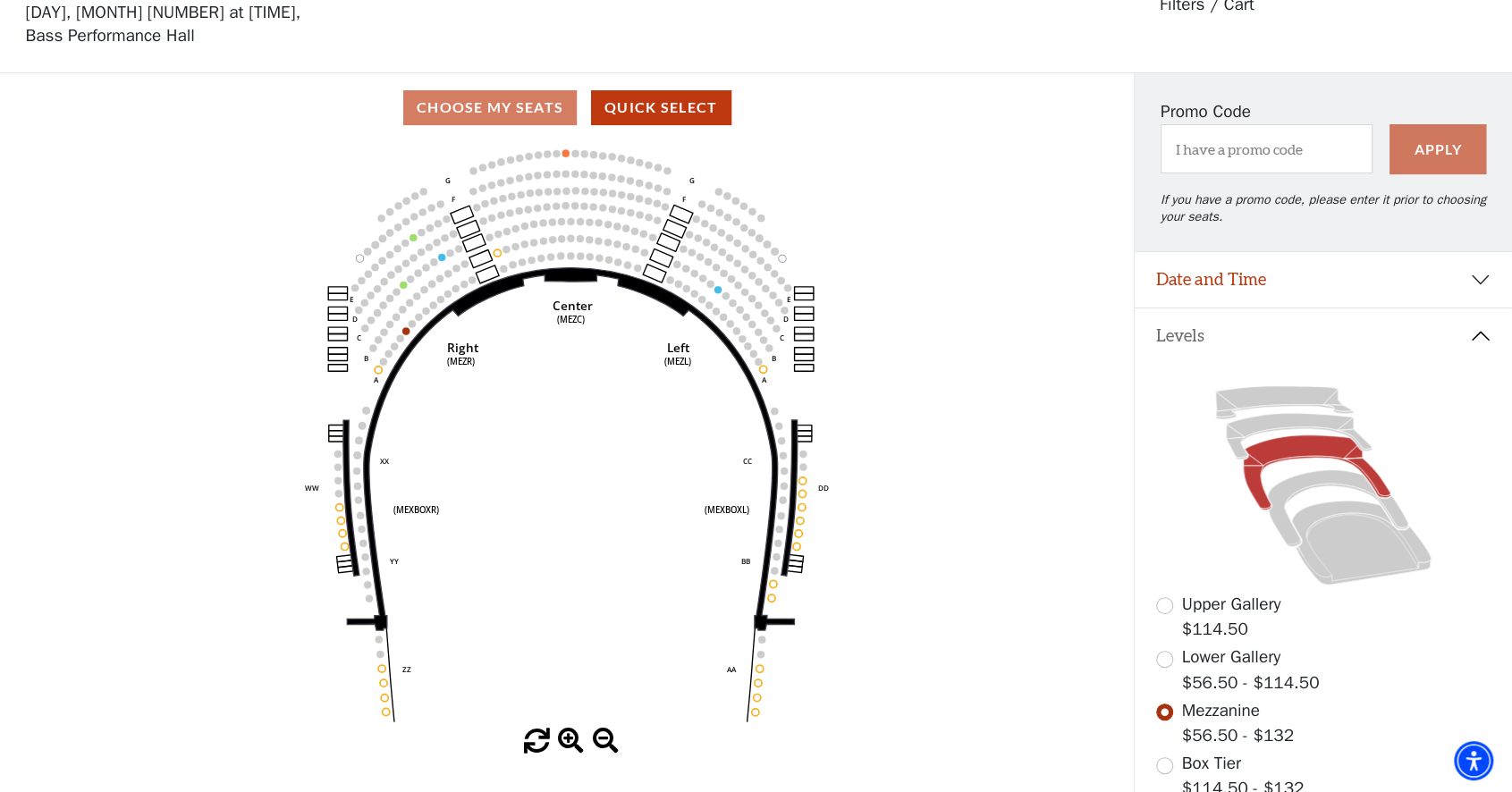 scroll, scrollTop: 172, scrollLeft: 0, axis: vertical 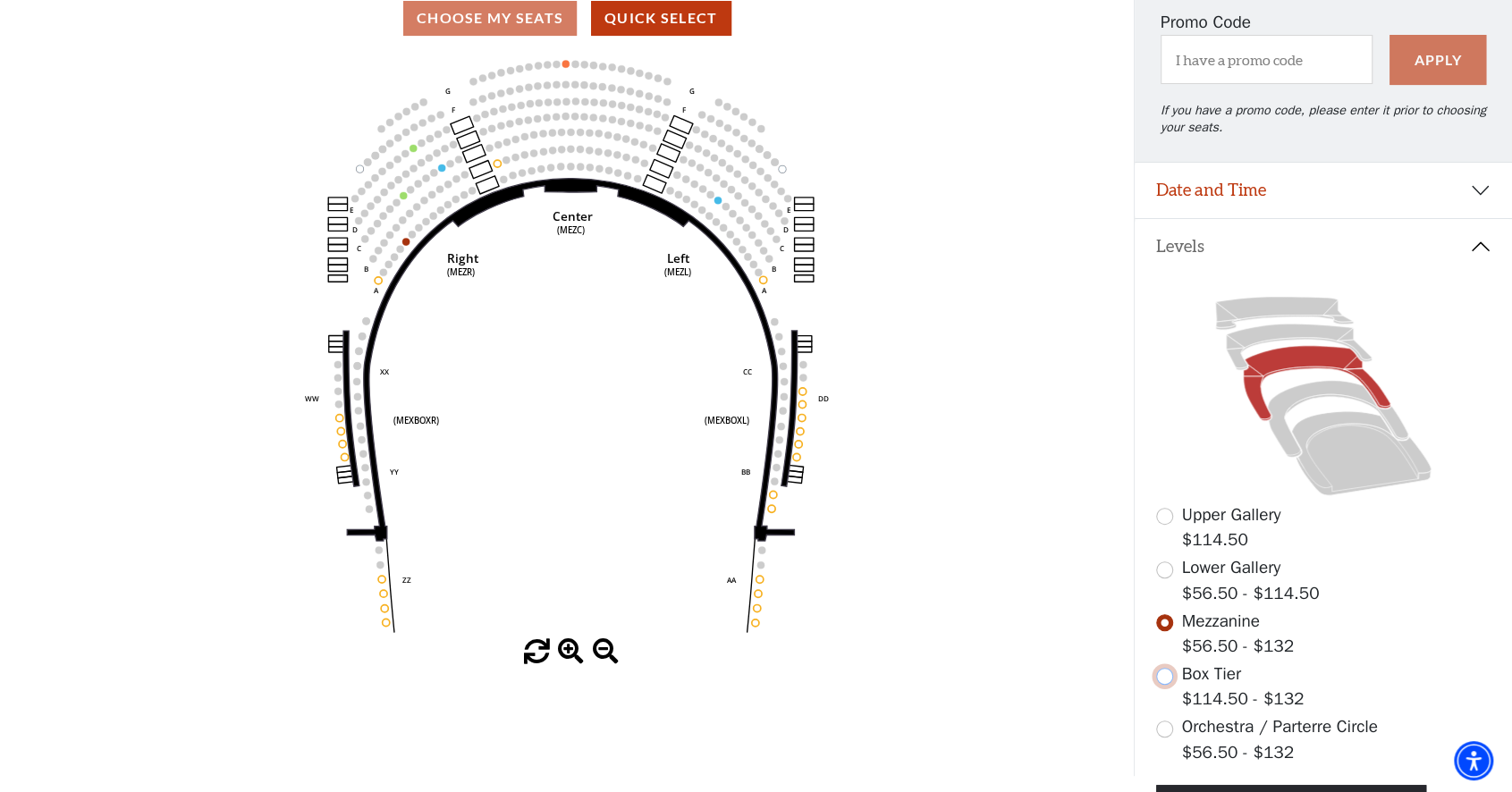 click at bounding box center [1164, 676] 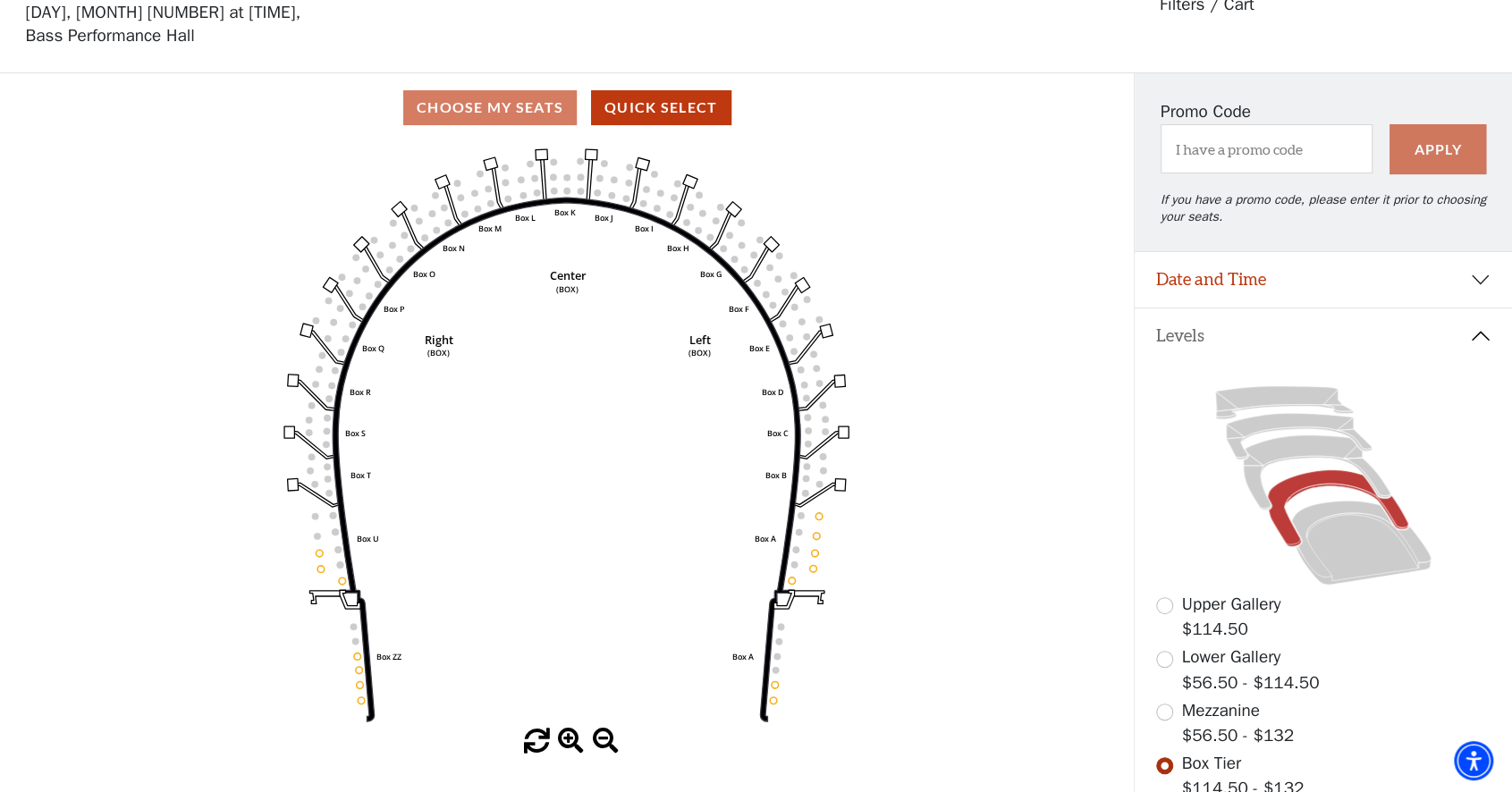 scroll, scrollTop: 172, scrollLeft: 0, axis: vertical 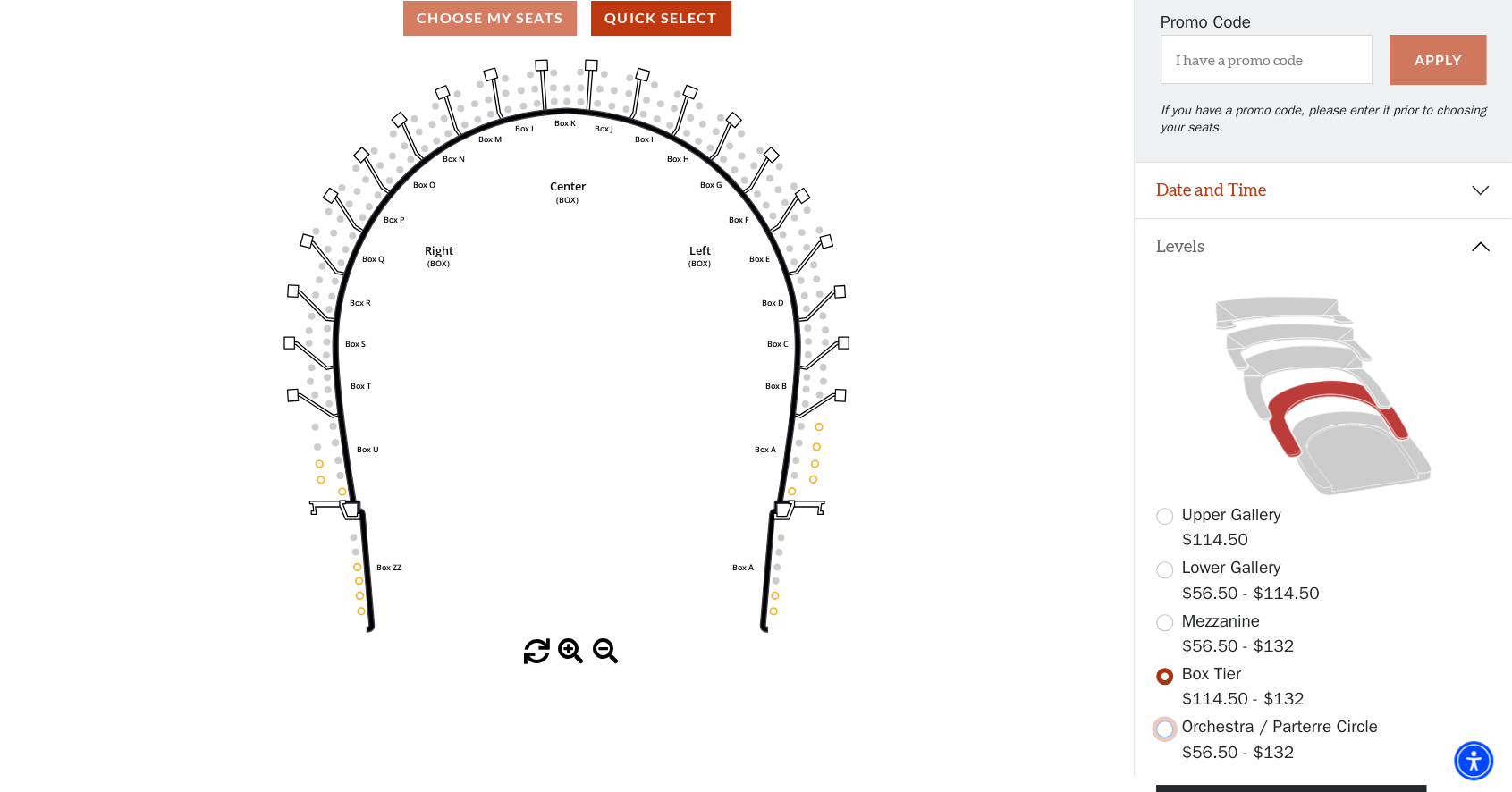 click at bounding box center (1164, 729) 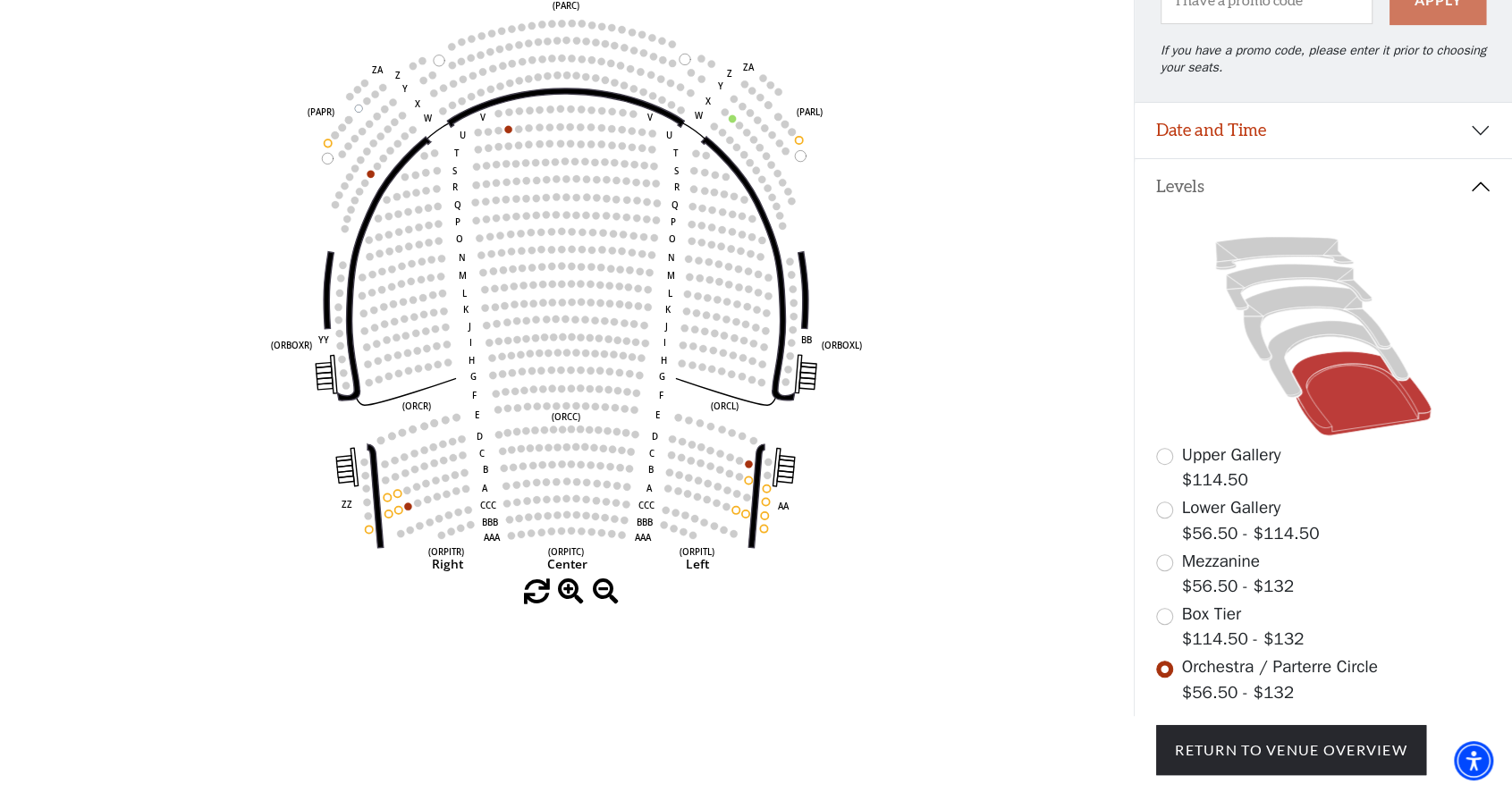 scroll, scrollTop: 161, scrollLeft: 0, axis: vertical 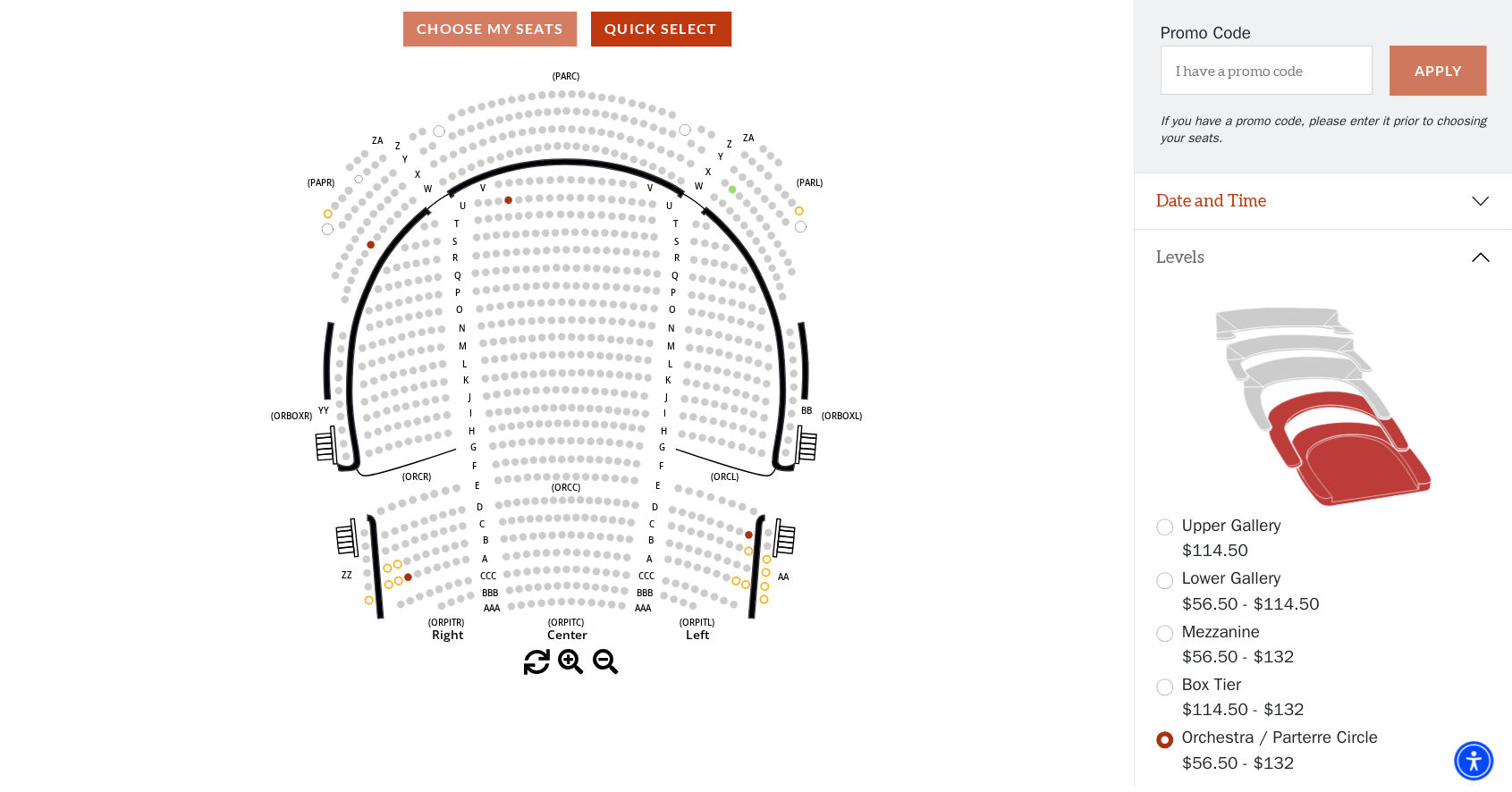 click 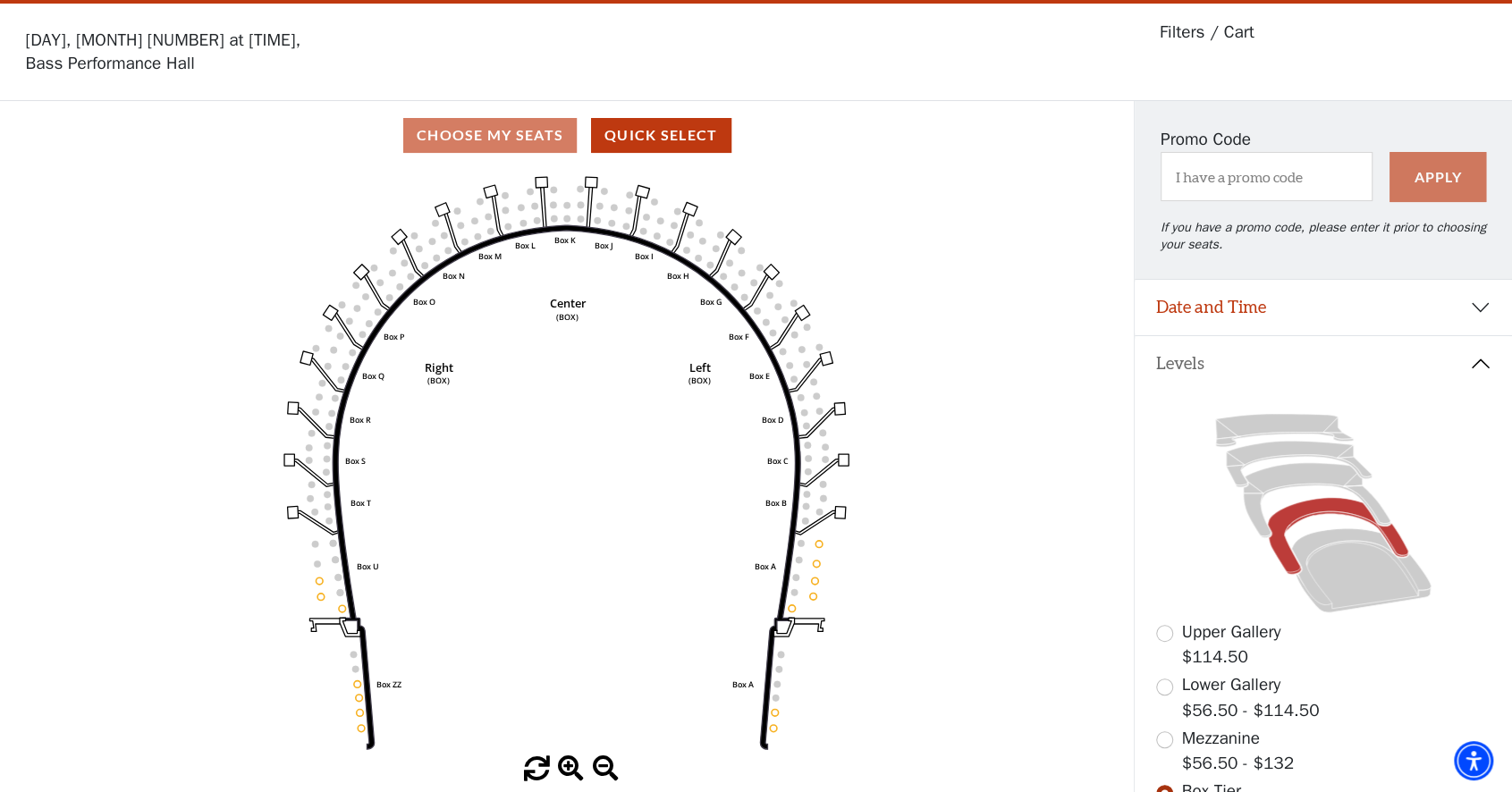 scroll, scrollTop: 82, scrollLeft: 0, axis: vertical 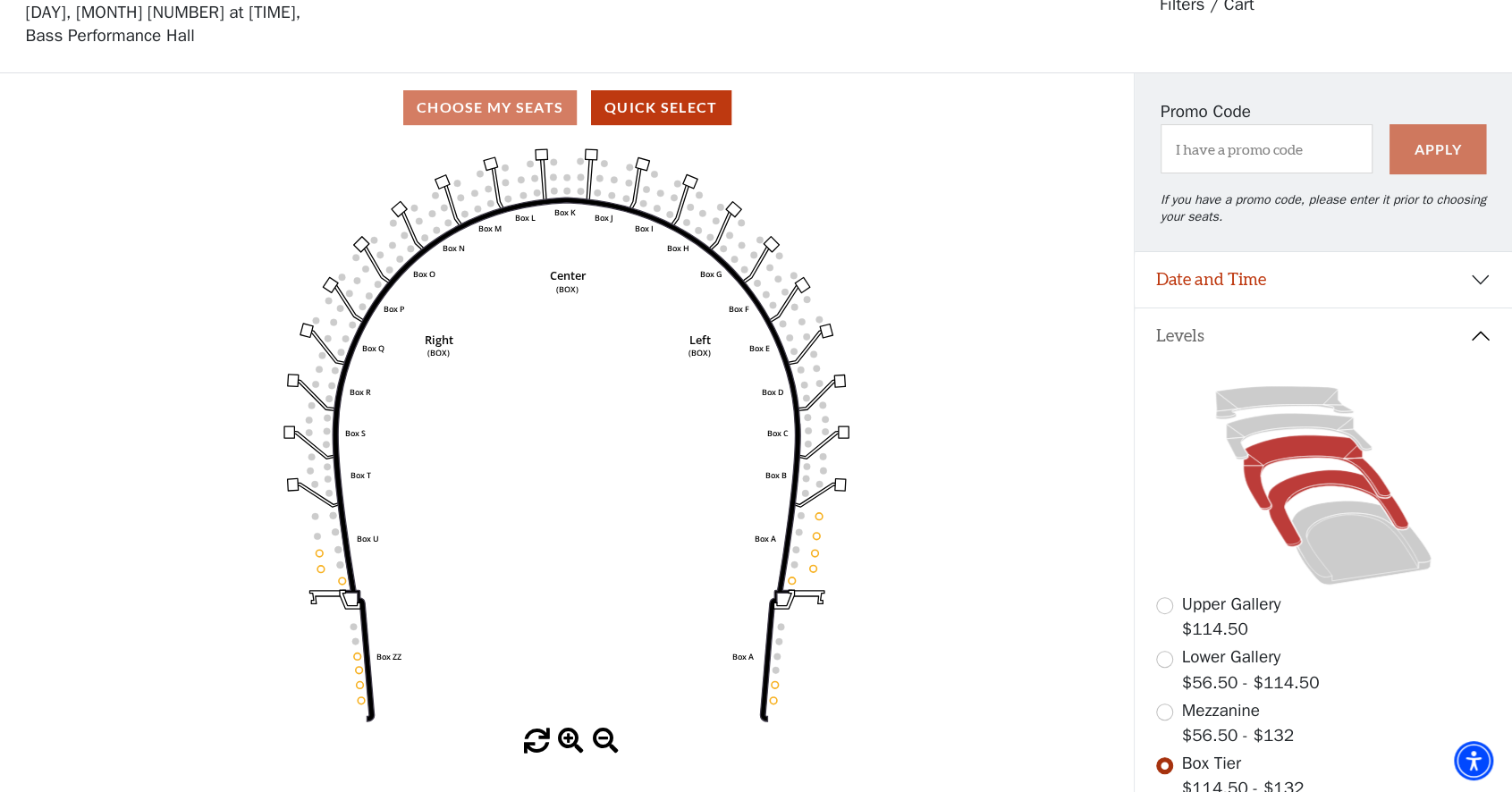 click 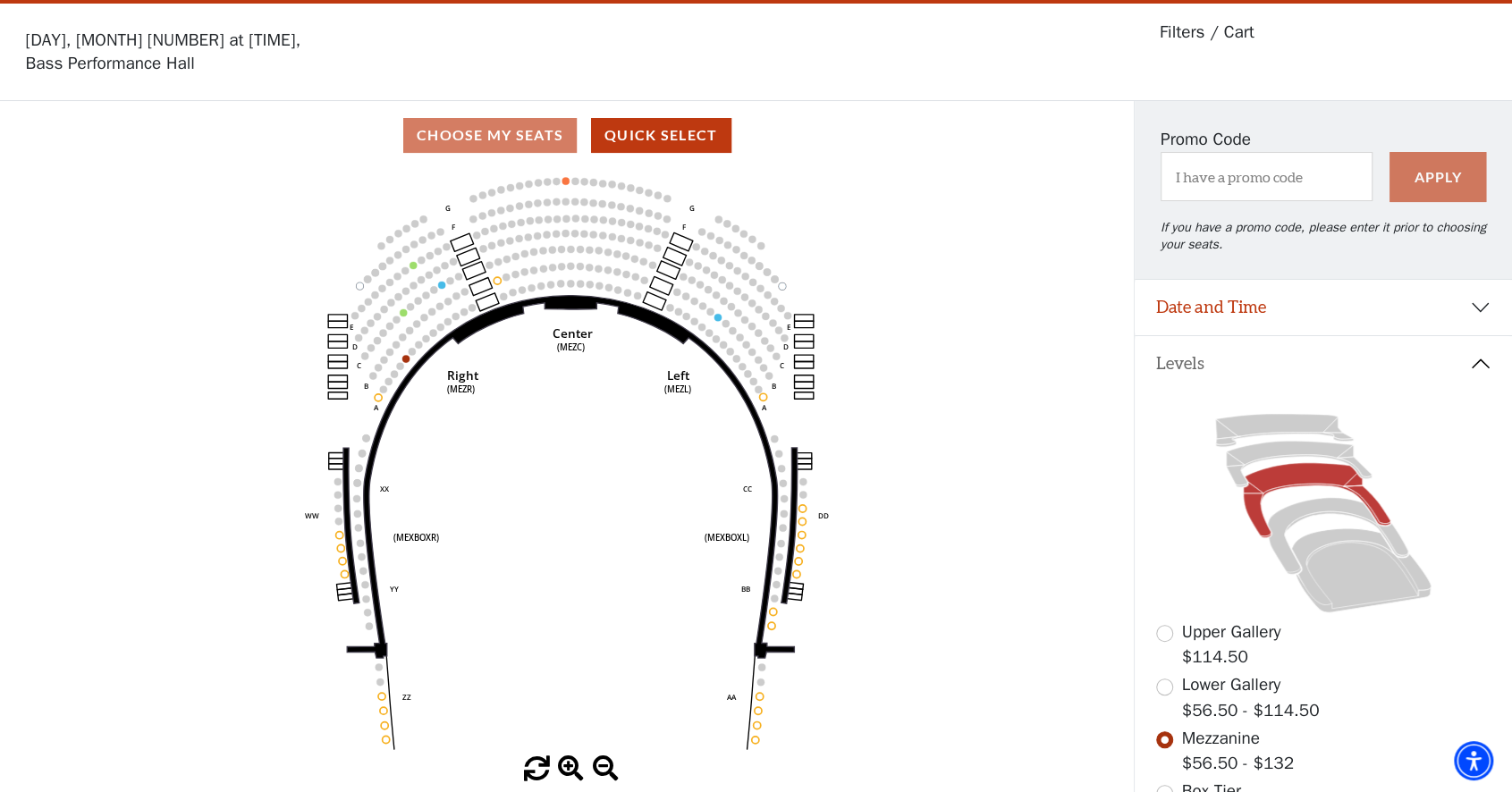scroll, scrollTop: 82, scrollLeft: 0, axis: vertical 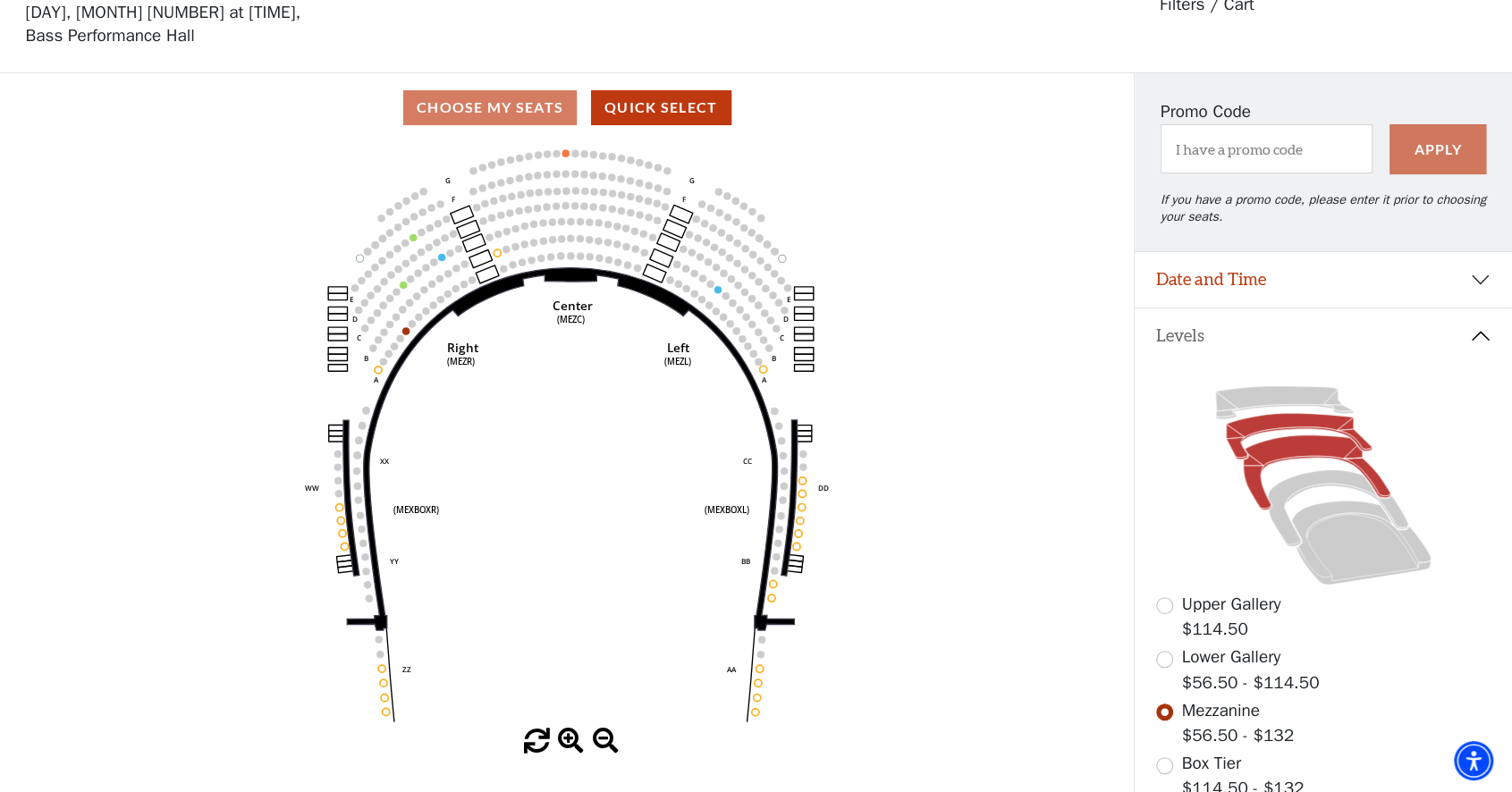 click 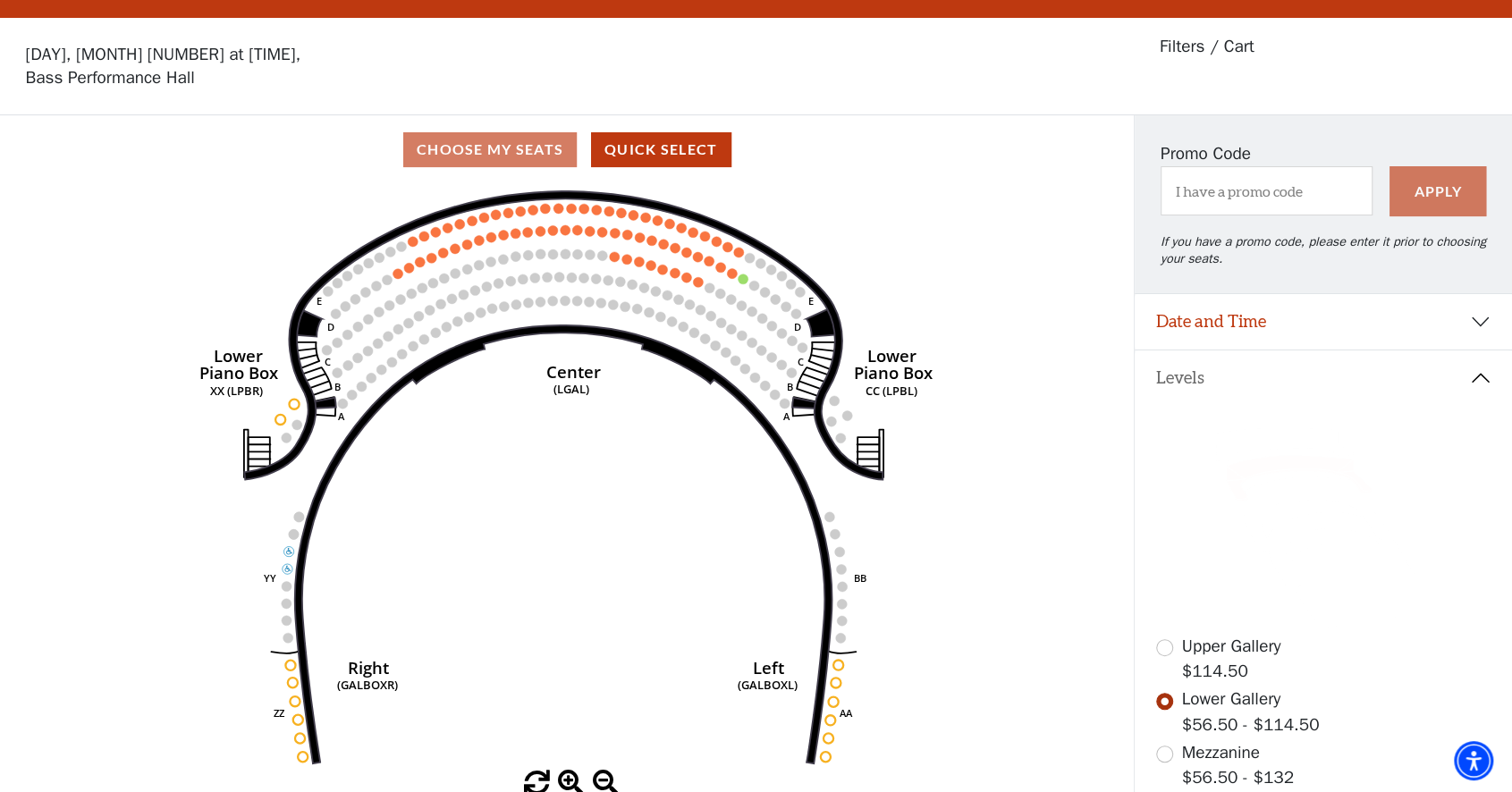 scroll, scrollTop: 0, scrollLeft: 0, axis: both 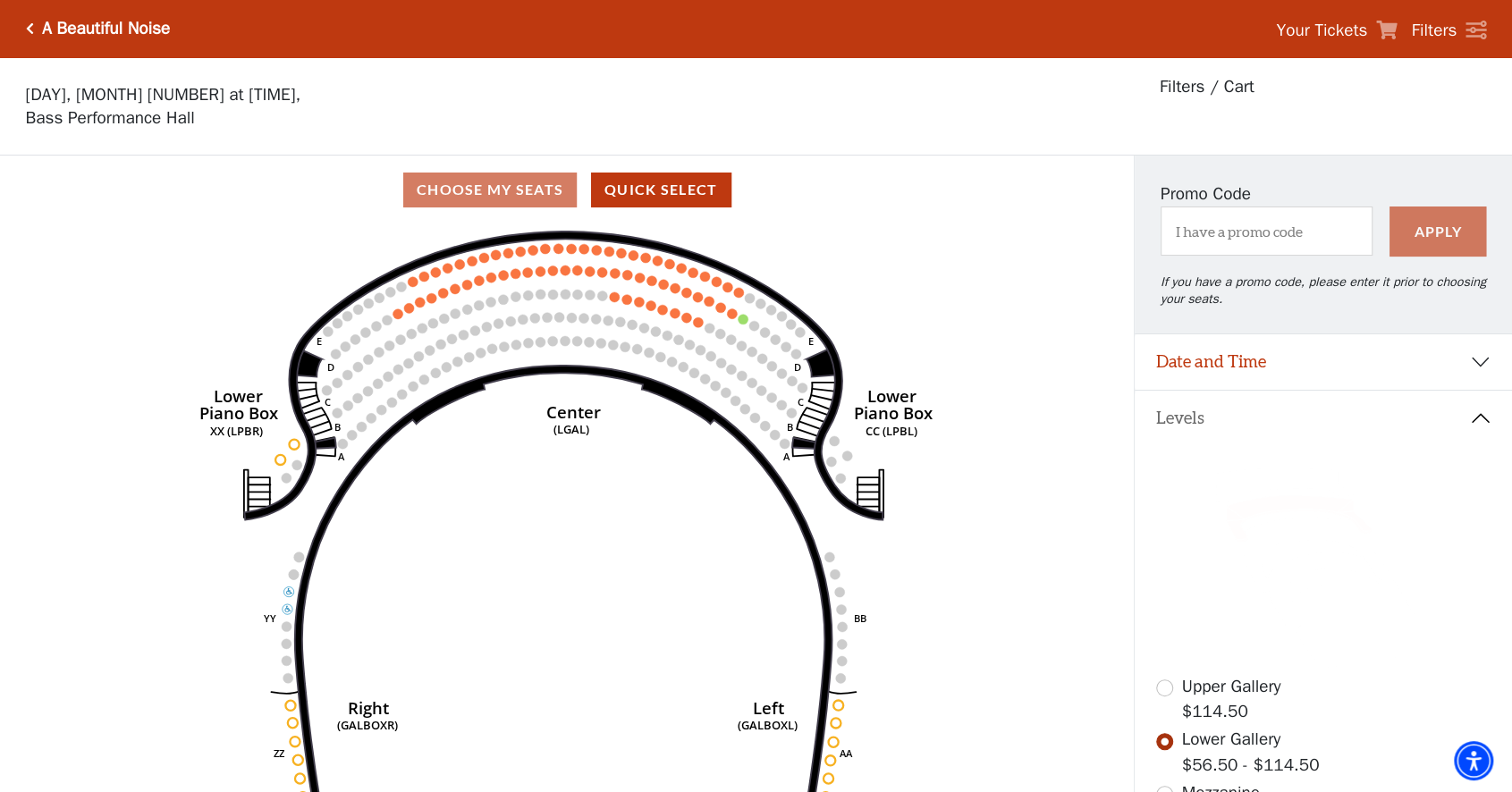 click at bounding box center (30, 29) 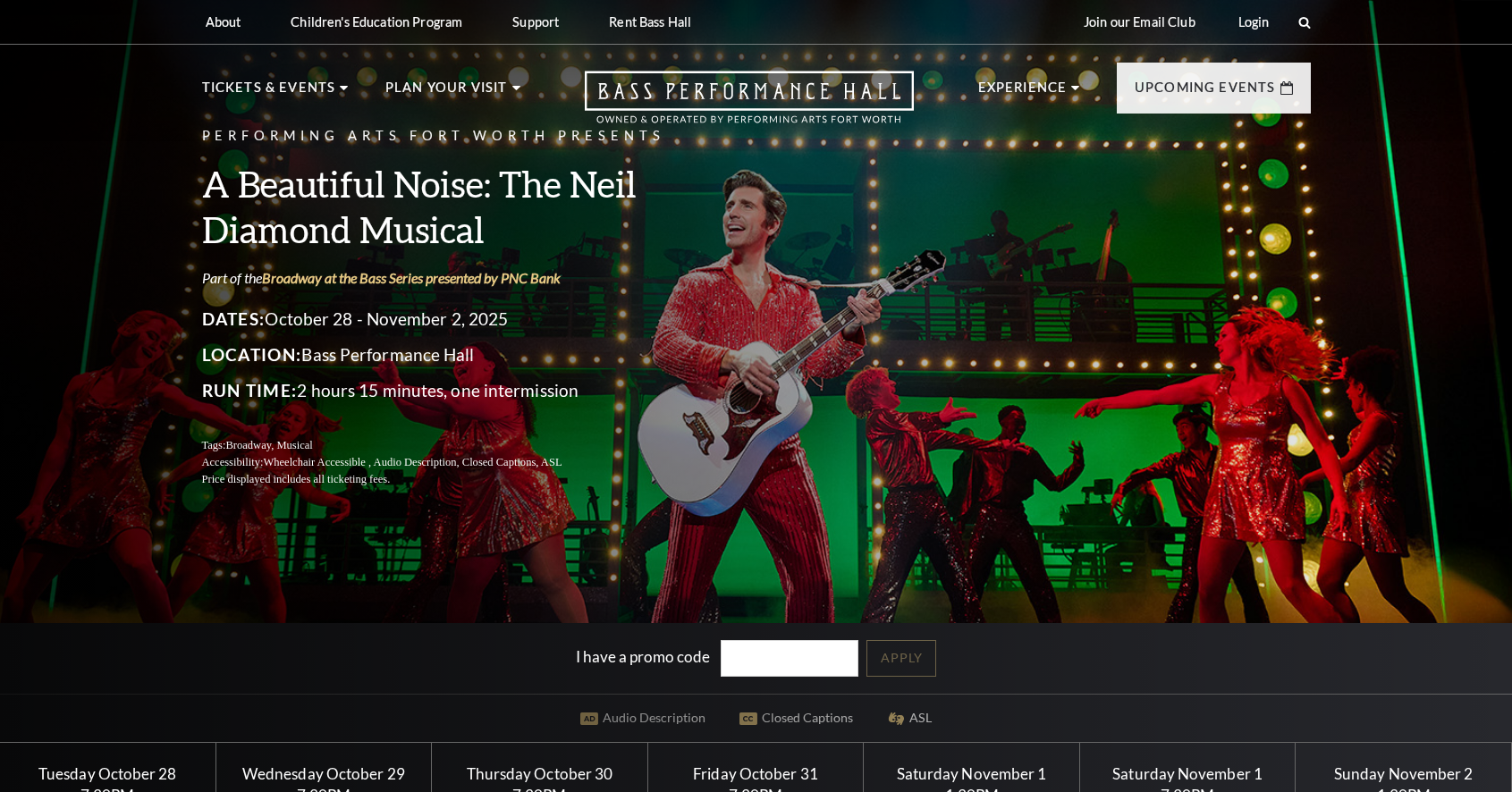 scroll, scrollTop: 0, scrollLeft: 0, axis: both 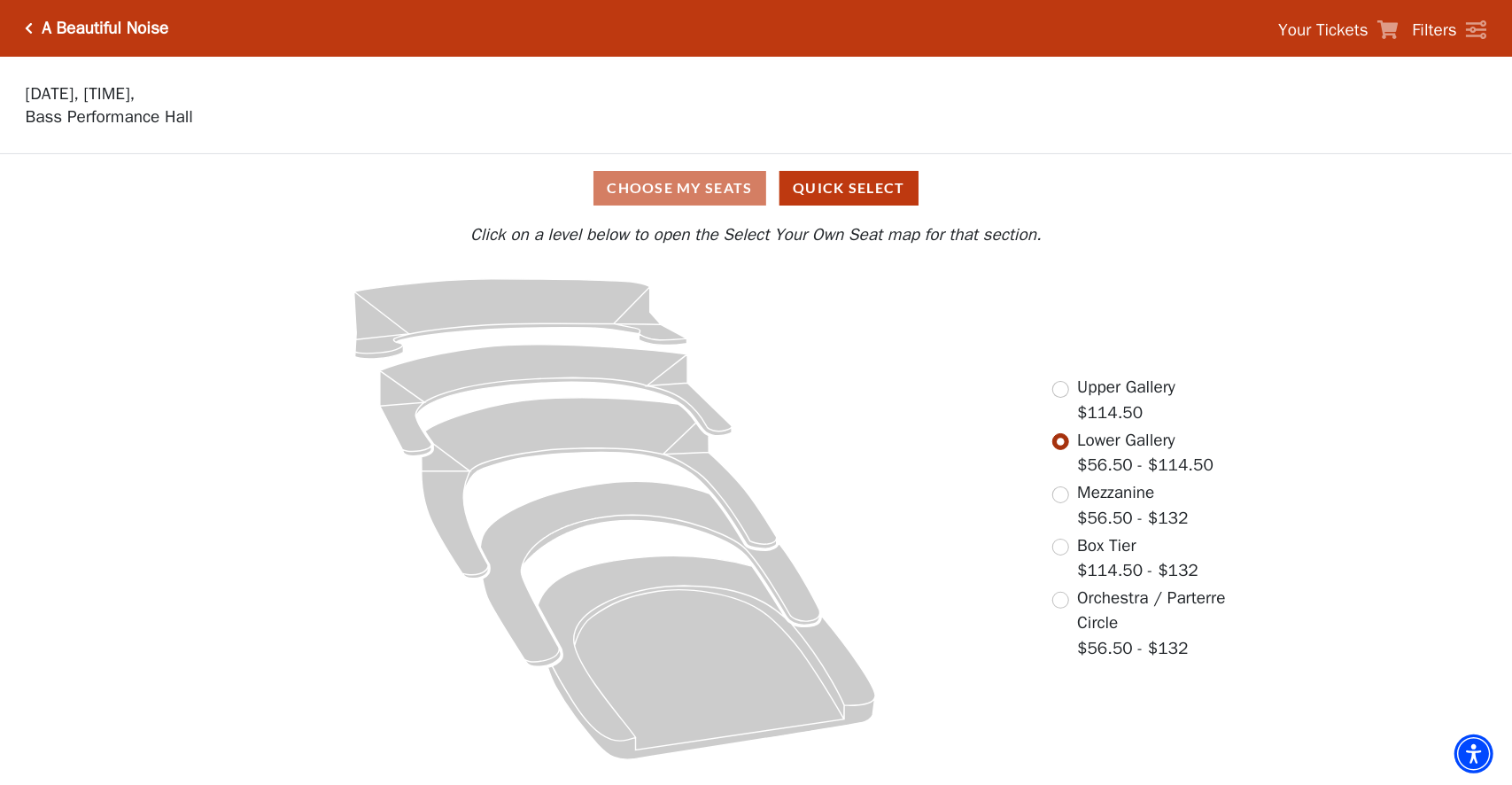 click at bounding box center (29, 28) 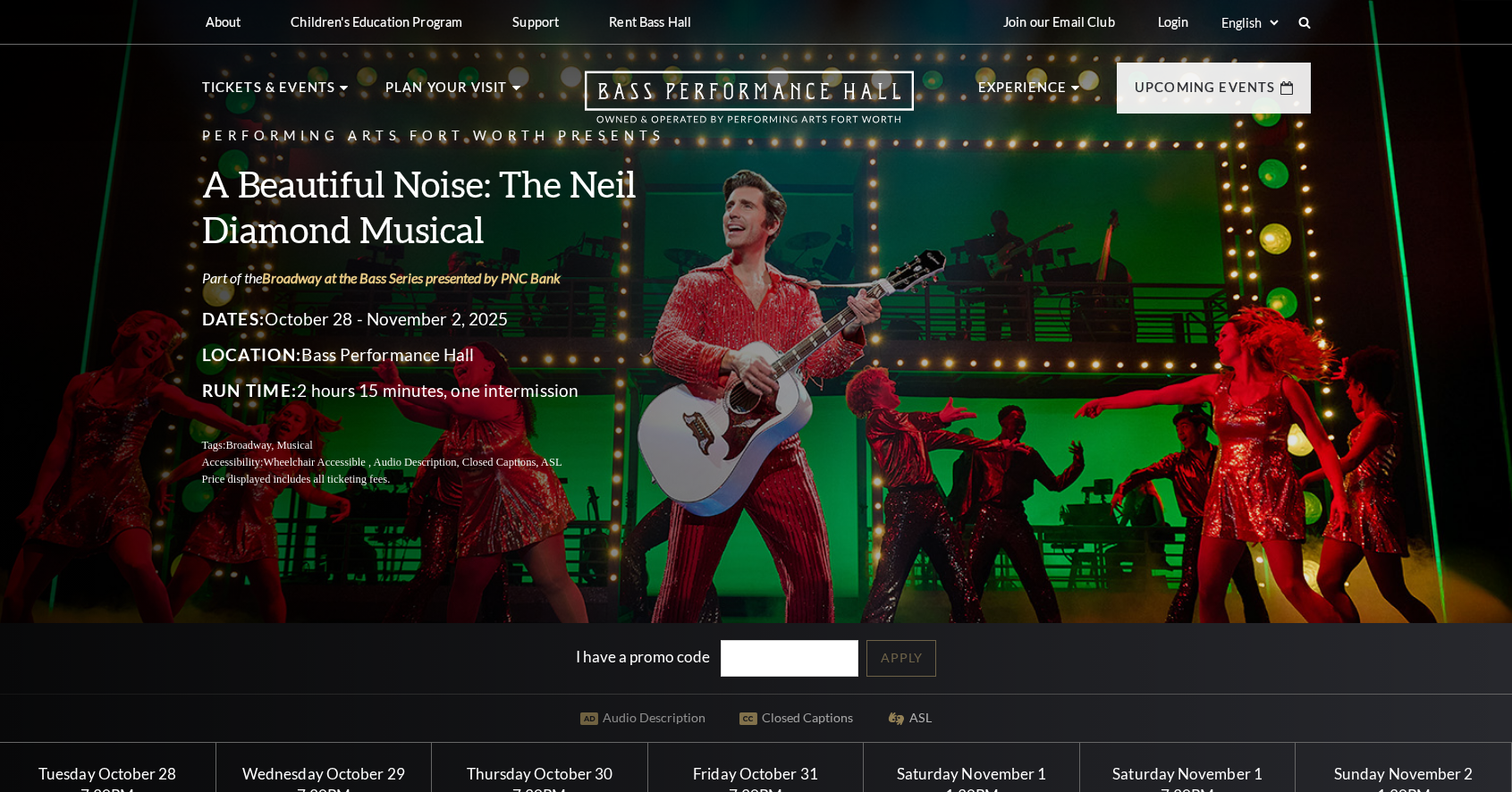 scroll, scrollTop: 0, scrollLeft: 0, axis: both 